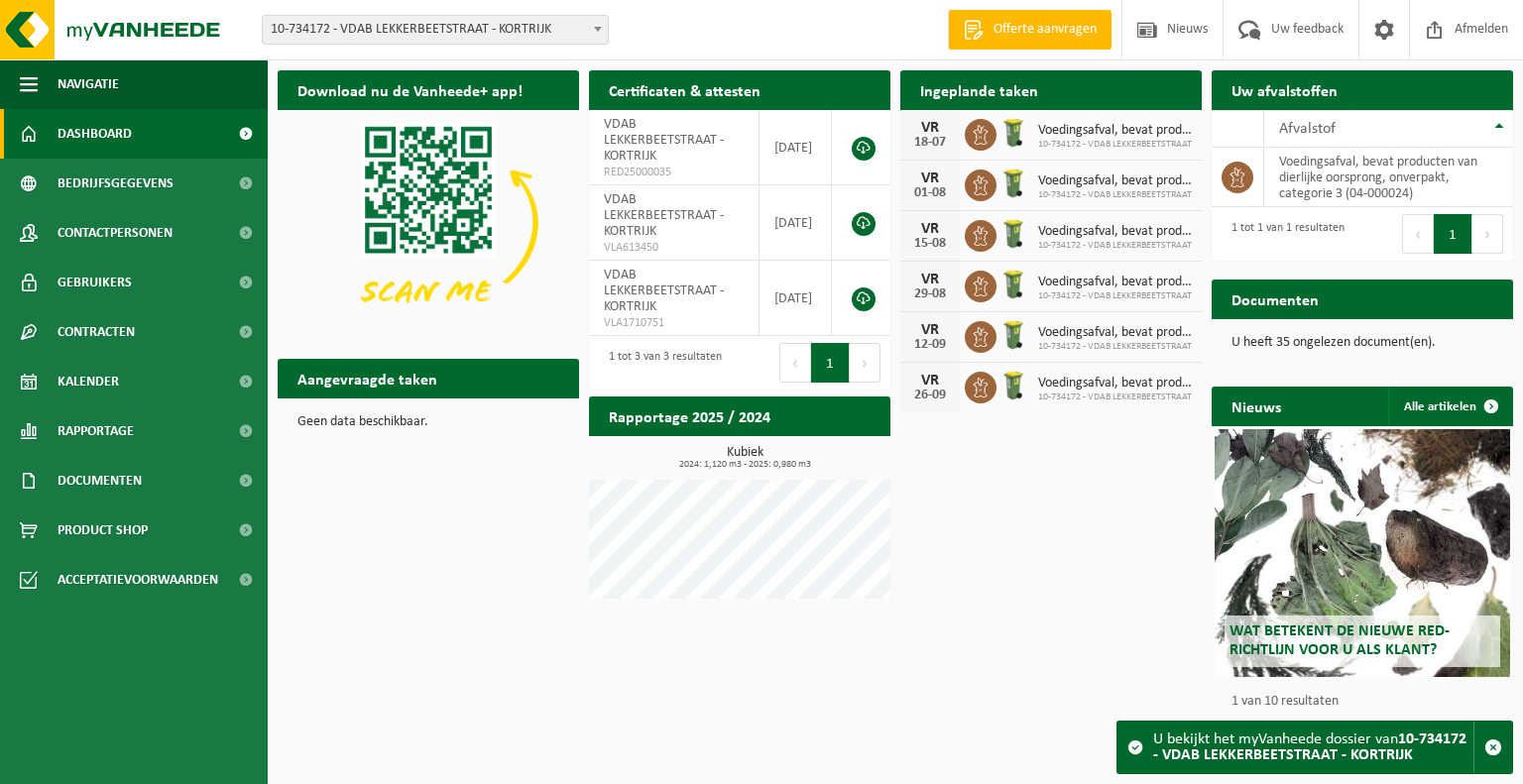 scroll, scrollTop: 0, scrollLeft: 0, axis: both 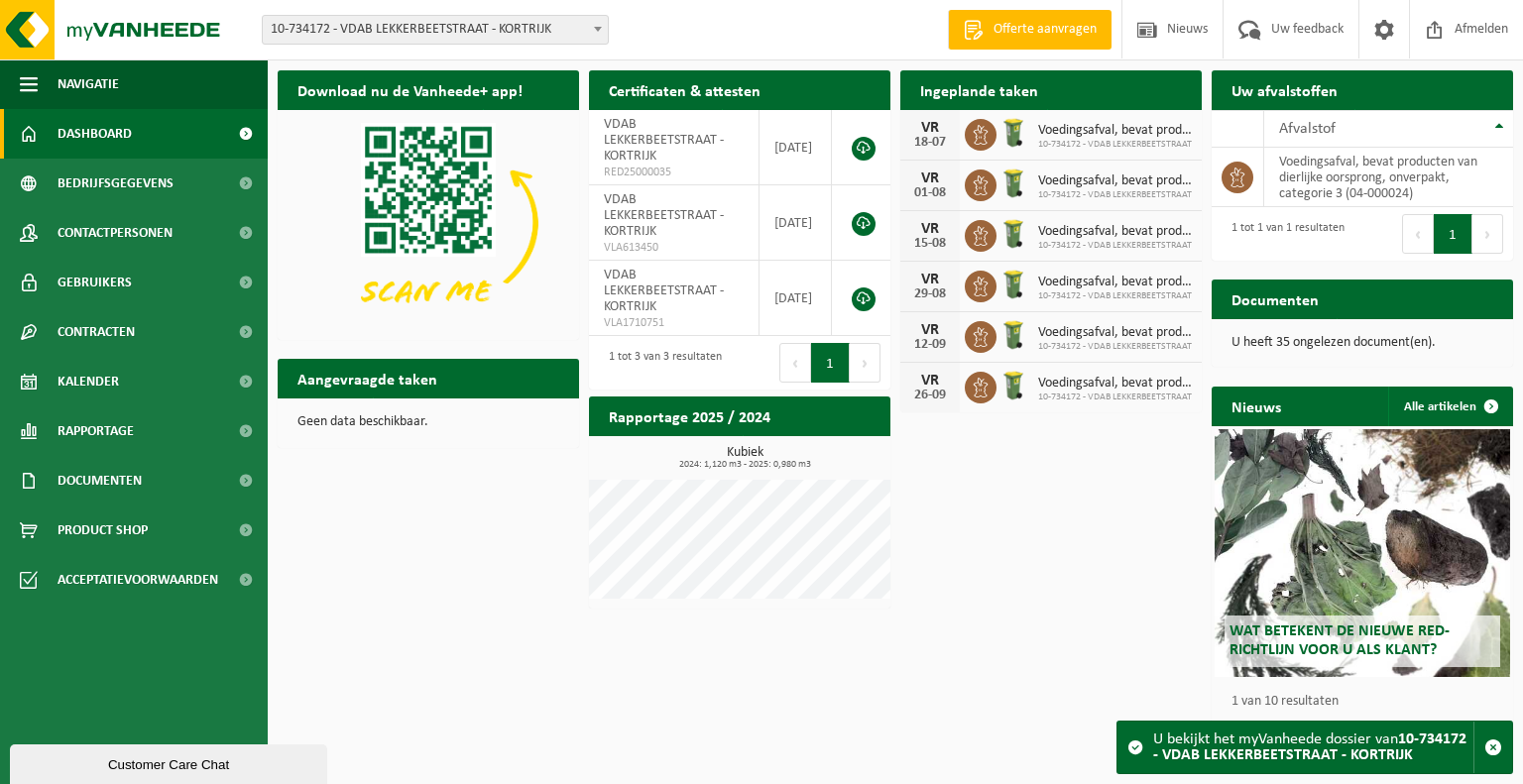 click on "10-734172 - VDAB LEKKERBEETSTRAAT - KORTRIJK" at bounding box center [435, 30] 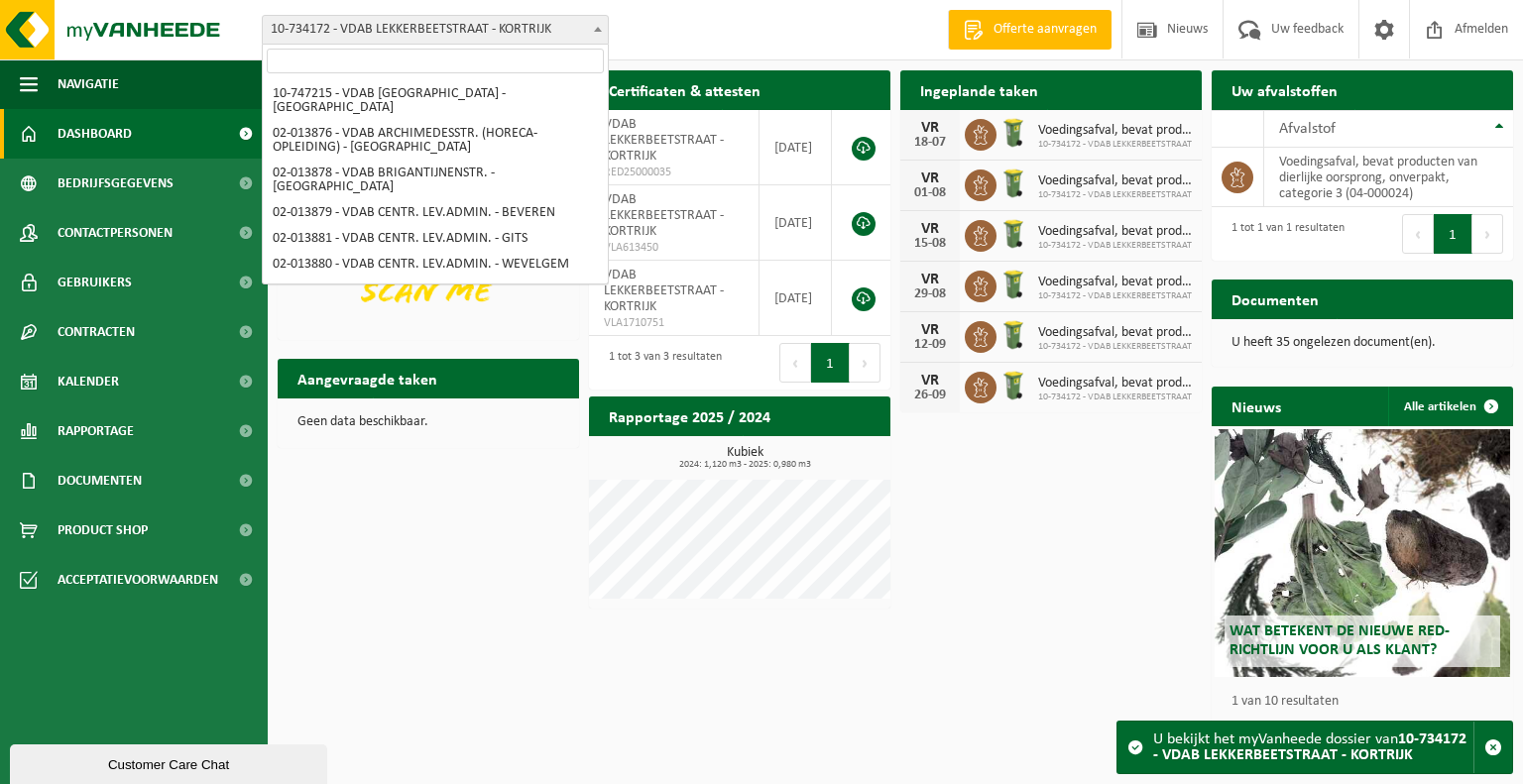 scroll, scrollTop: 466, scrollLeft: 0, axis: vertical 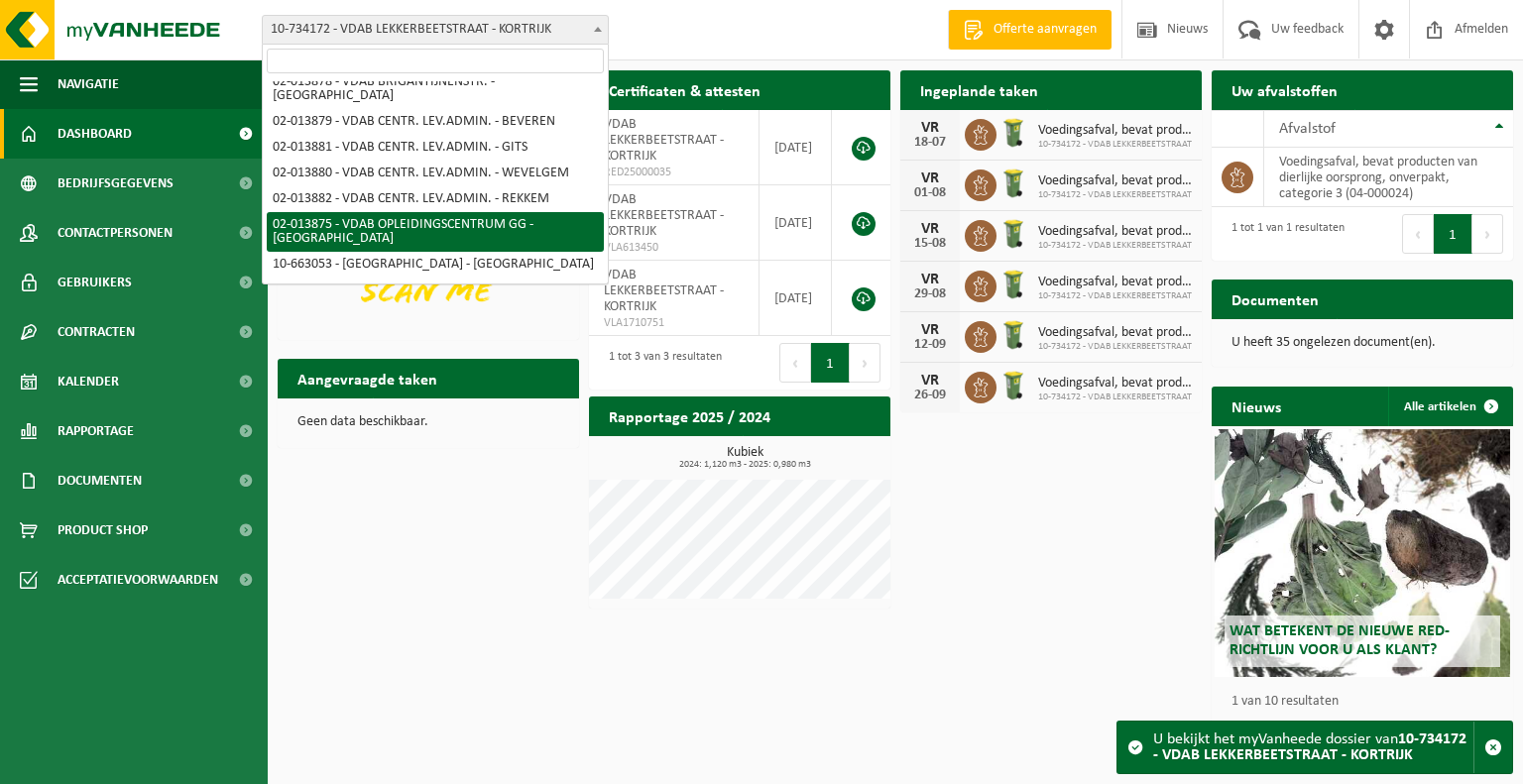 select on "2618" 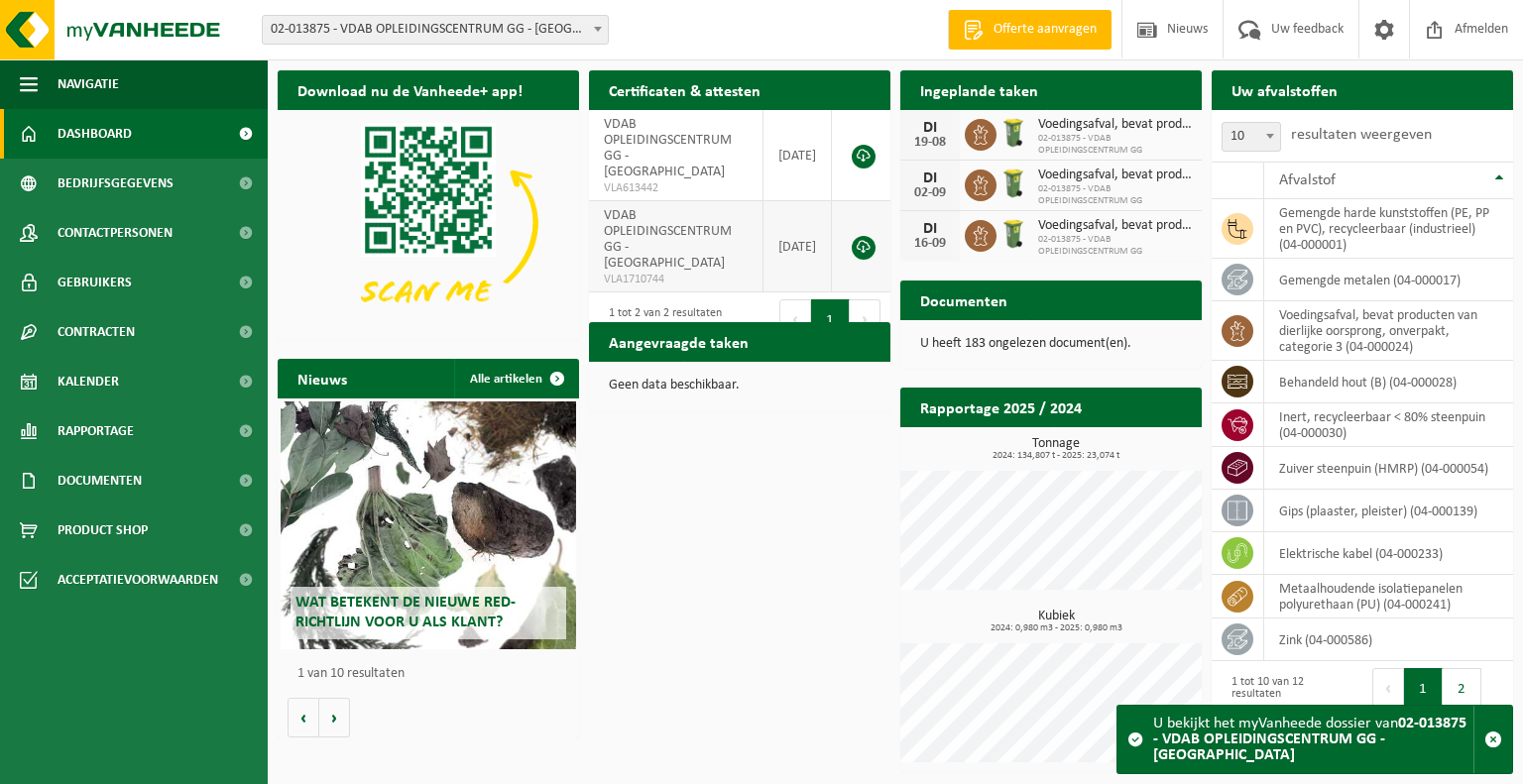 scroll, scrollTop: 0, scrollLeft: 0, axis: both 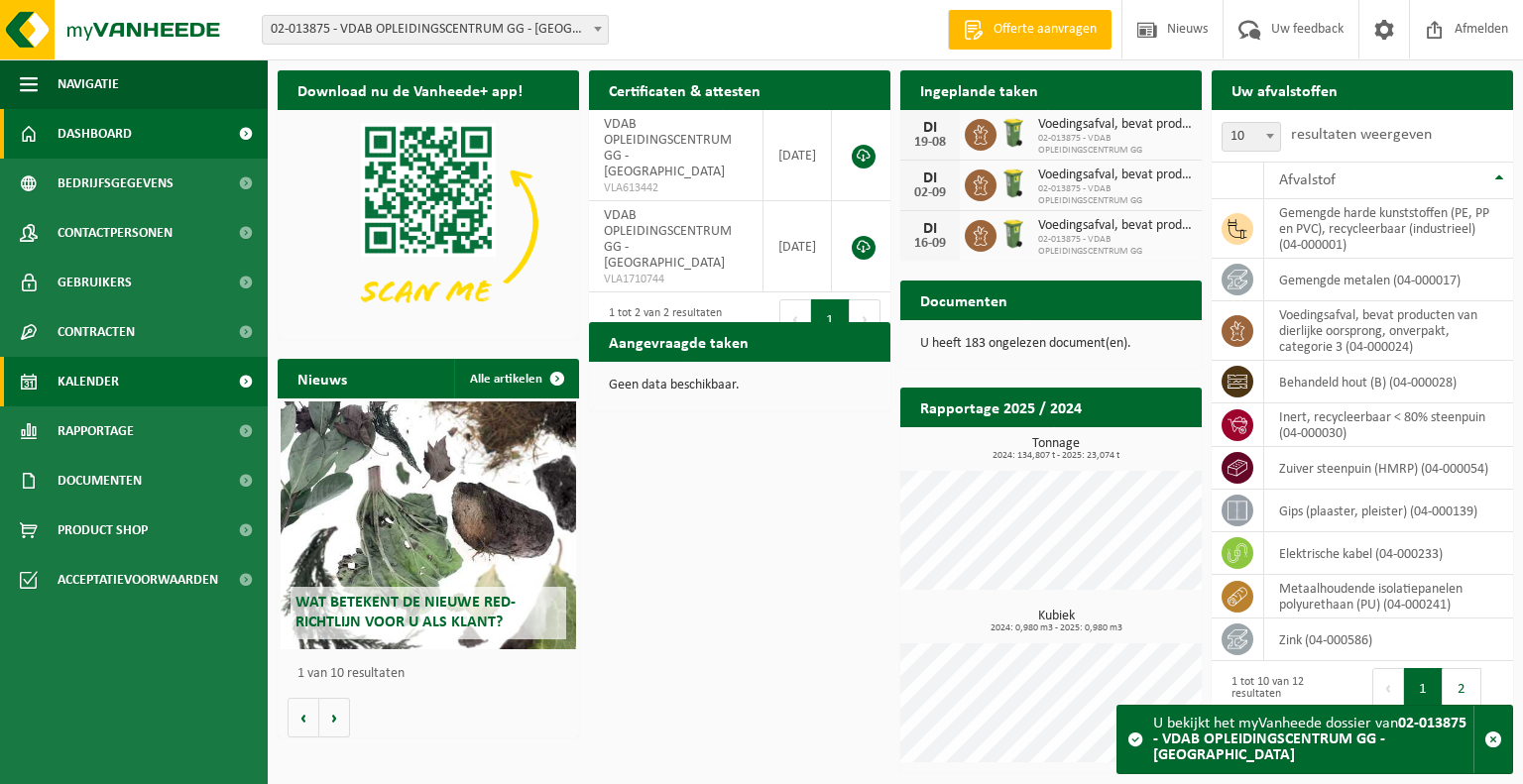 click on "Kalender" at bounding box center [88, 382] 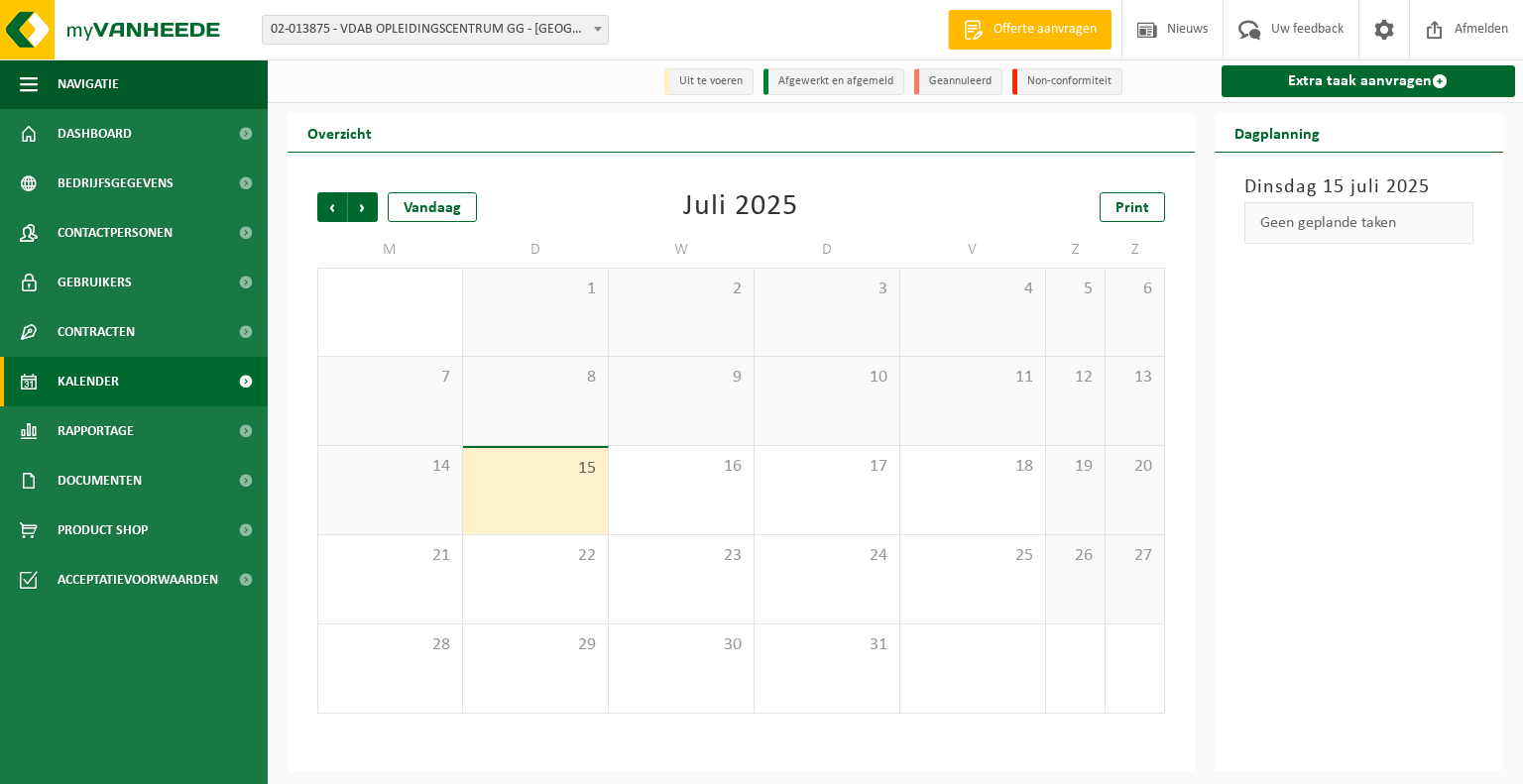 scroll, scrollTop: 0, scrollLeft: 0, axis: both 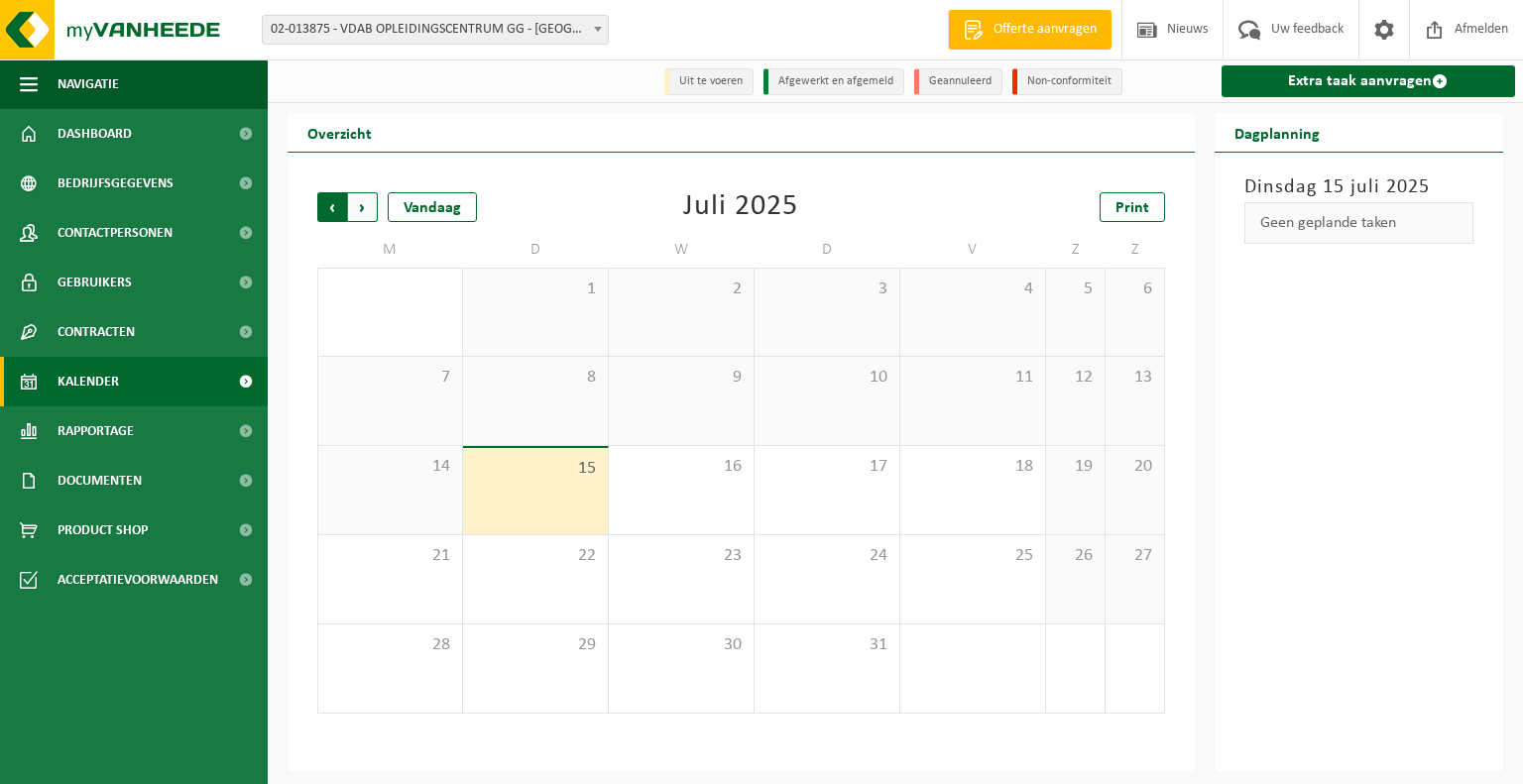 click on "Volgende" at bounding box center (363, 207) 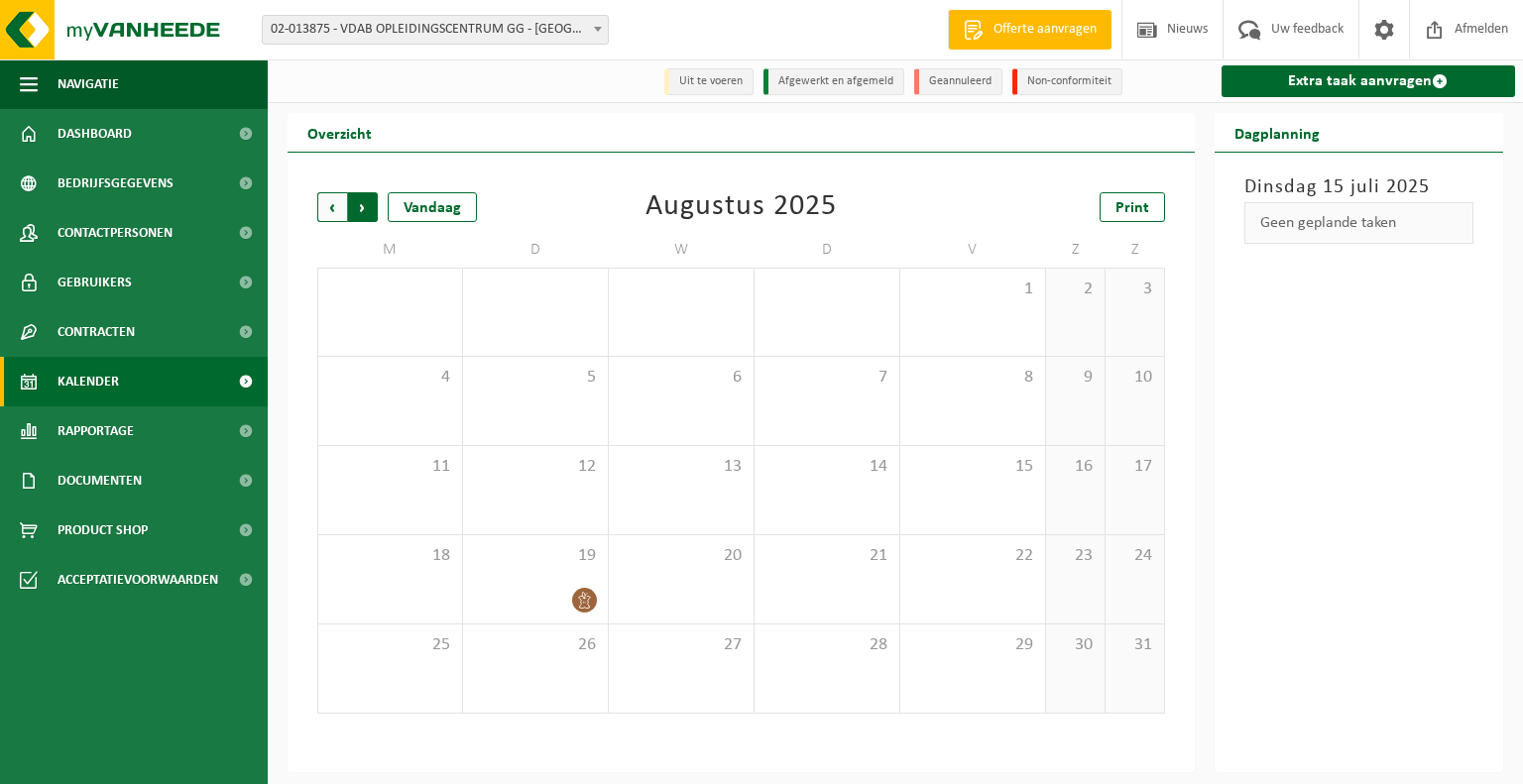 click on "Vorige" at bounding box center (332, 207) 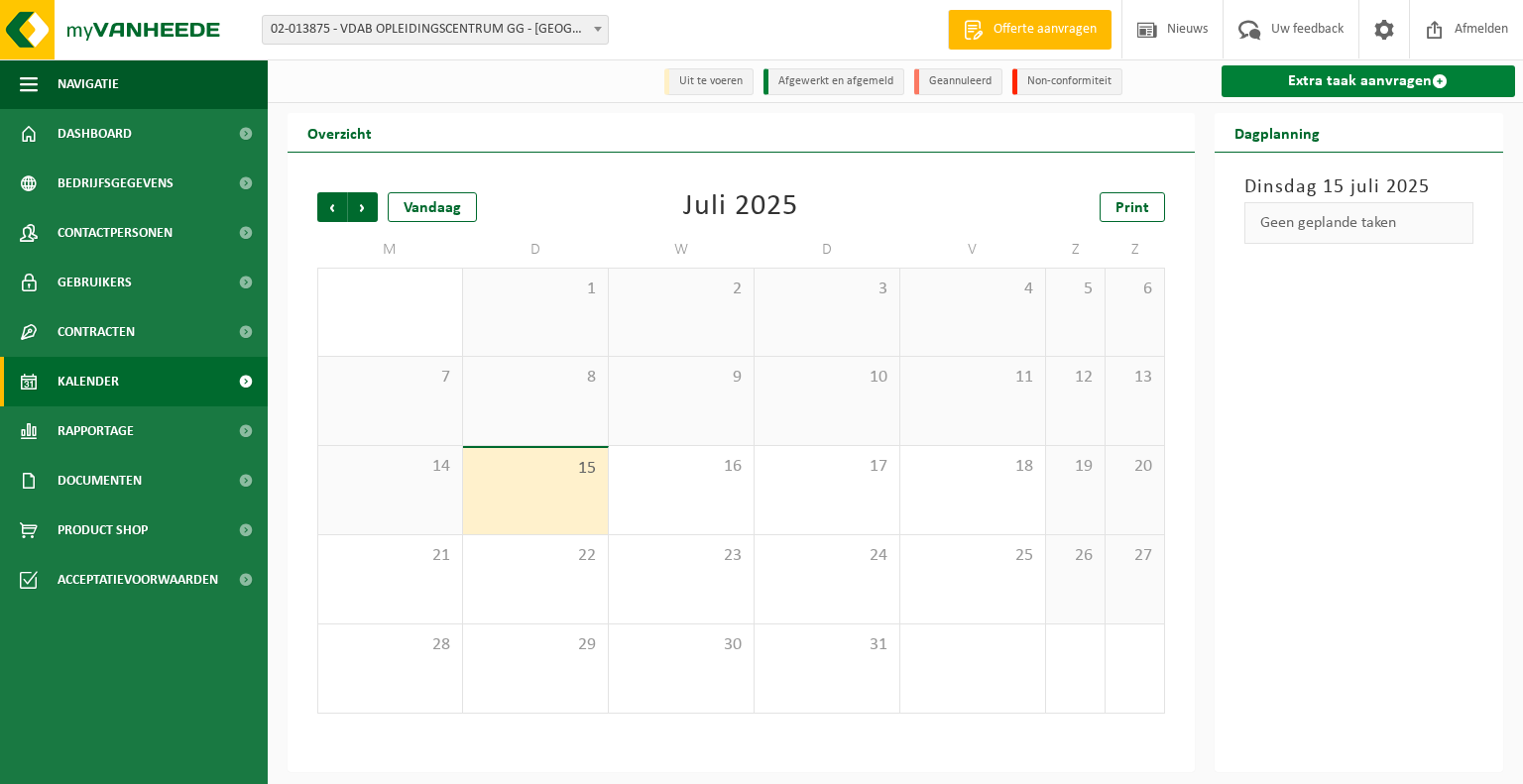 click at bounding box center (1440, 81) 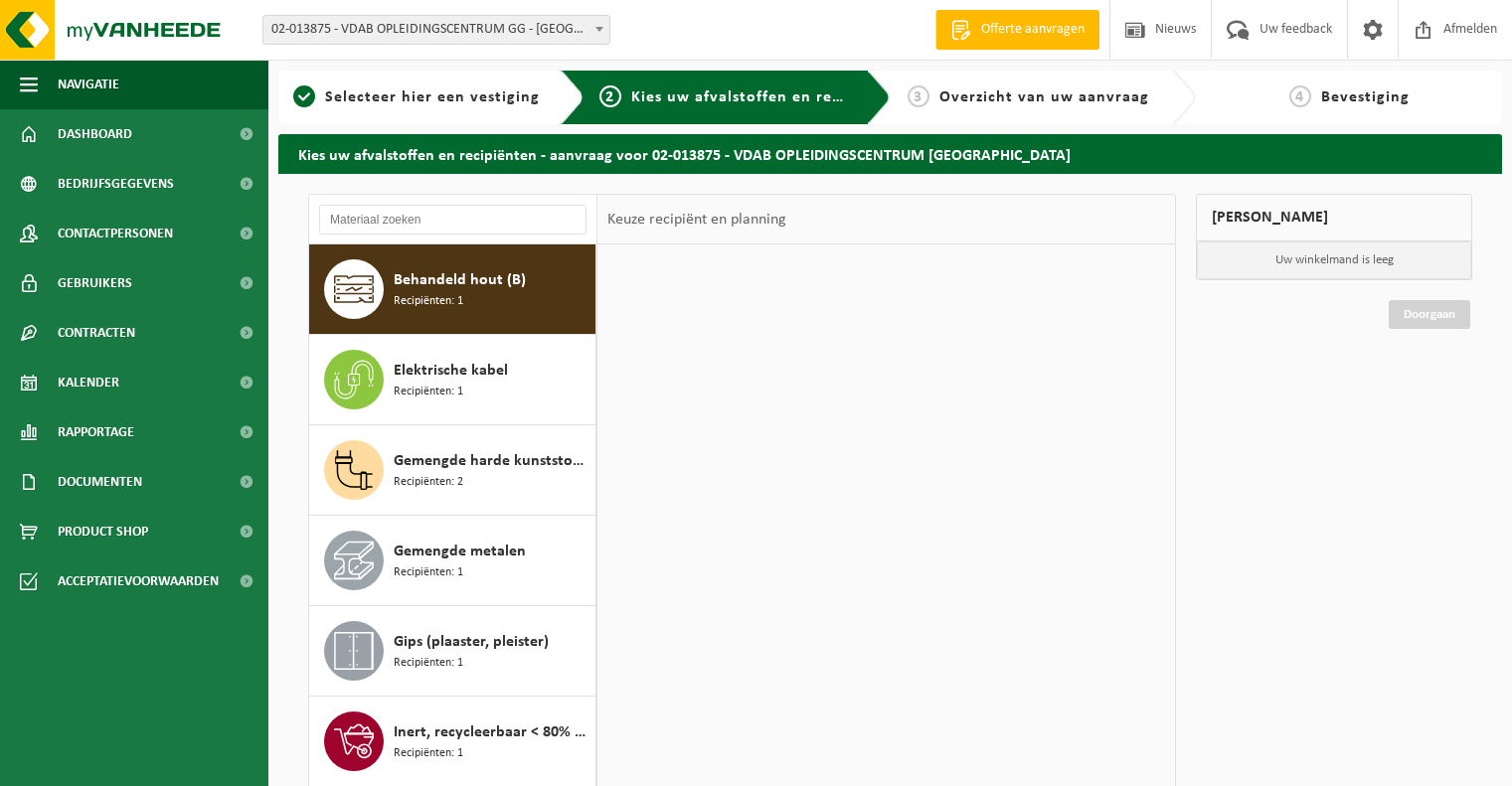 scroll, scrollTop: 0, scrollLeft: 0, axis: both 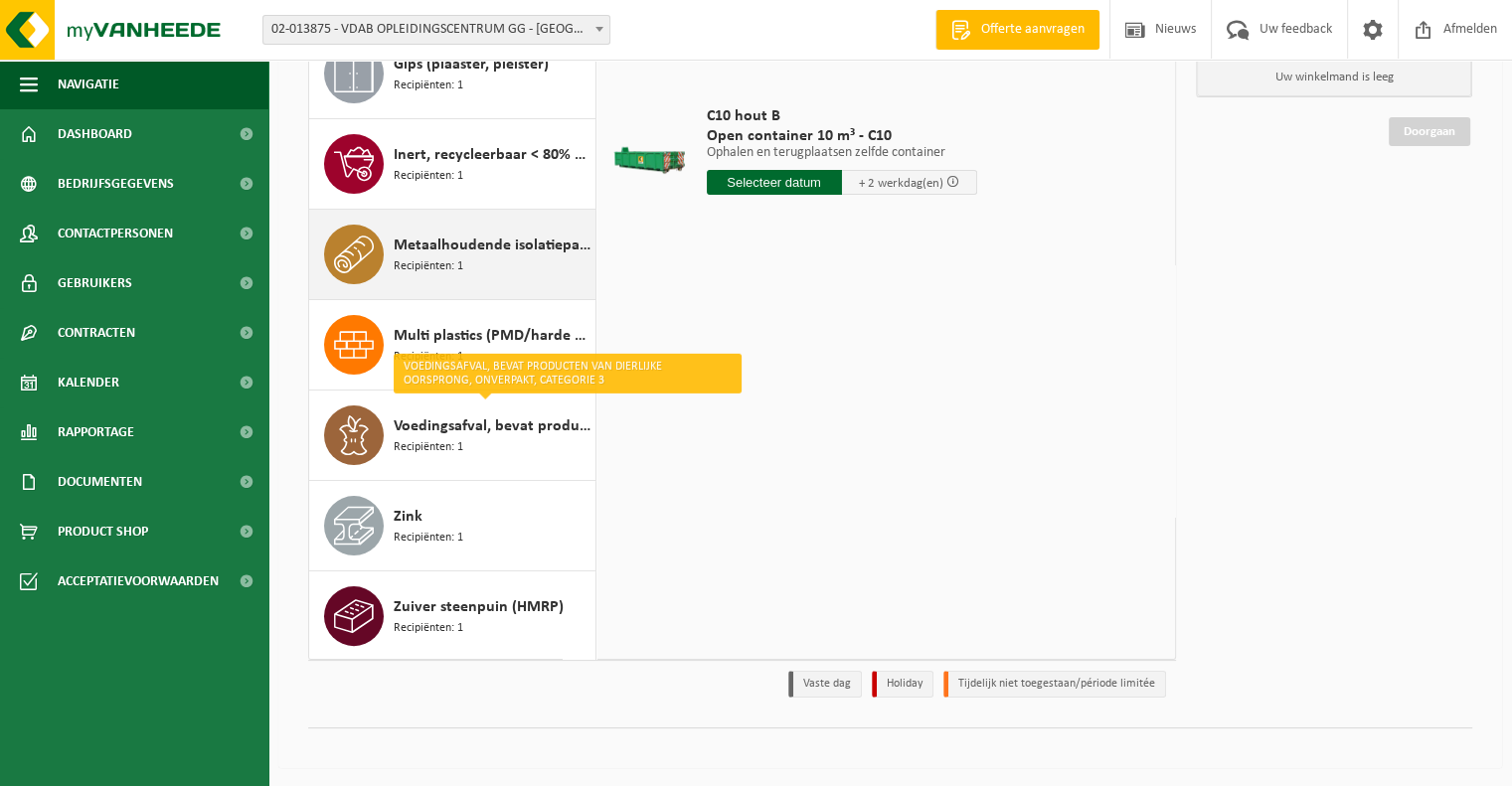 click on "Metaalhoudende isolatiepanelen polyurethaan (PU)   Recipiënten: 1" at bounding box center (492, 254) 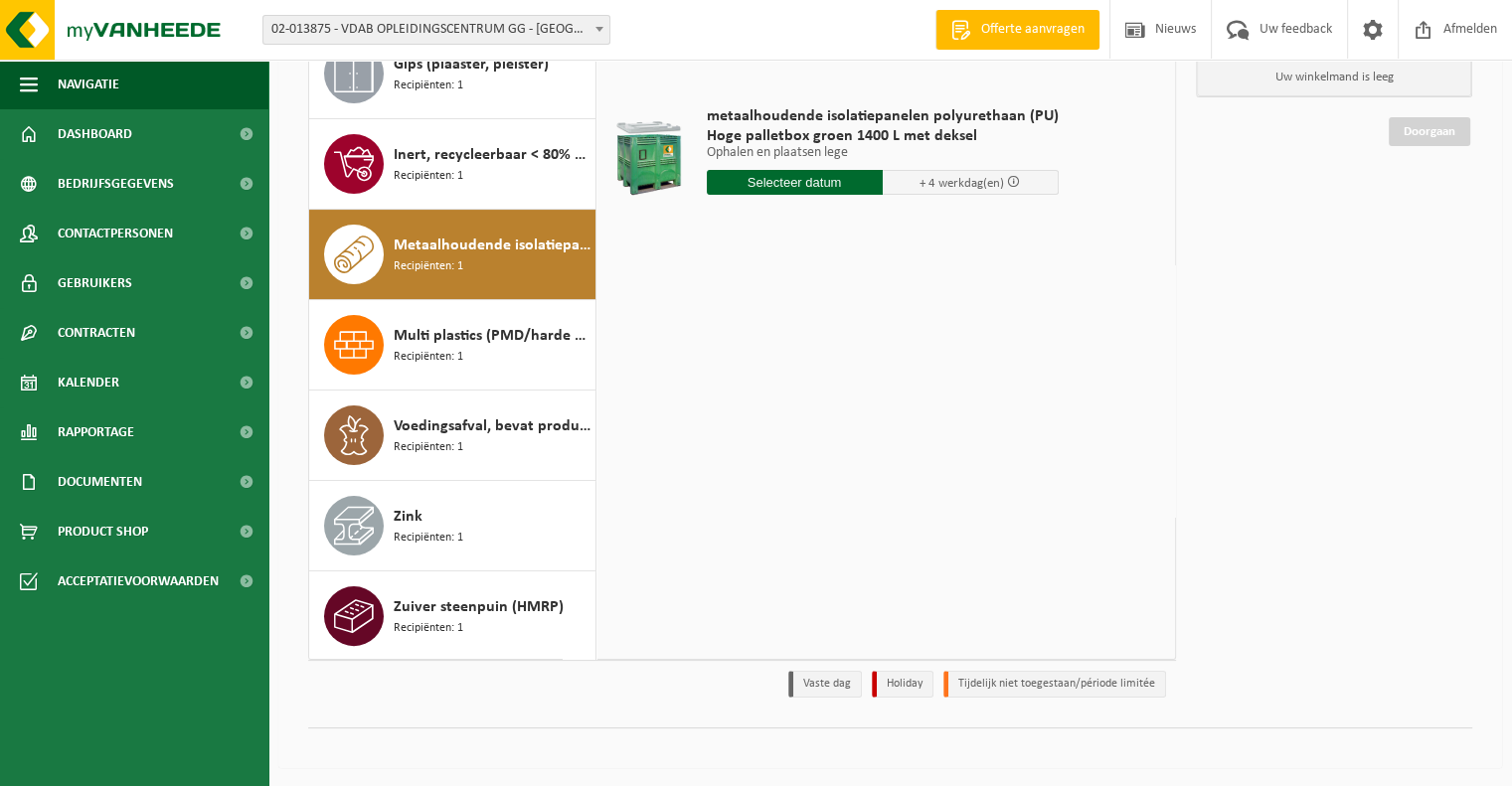 click at bounding box center (794, 182) 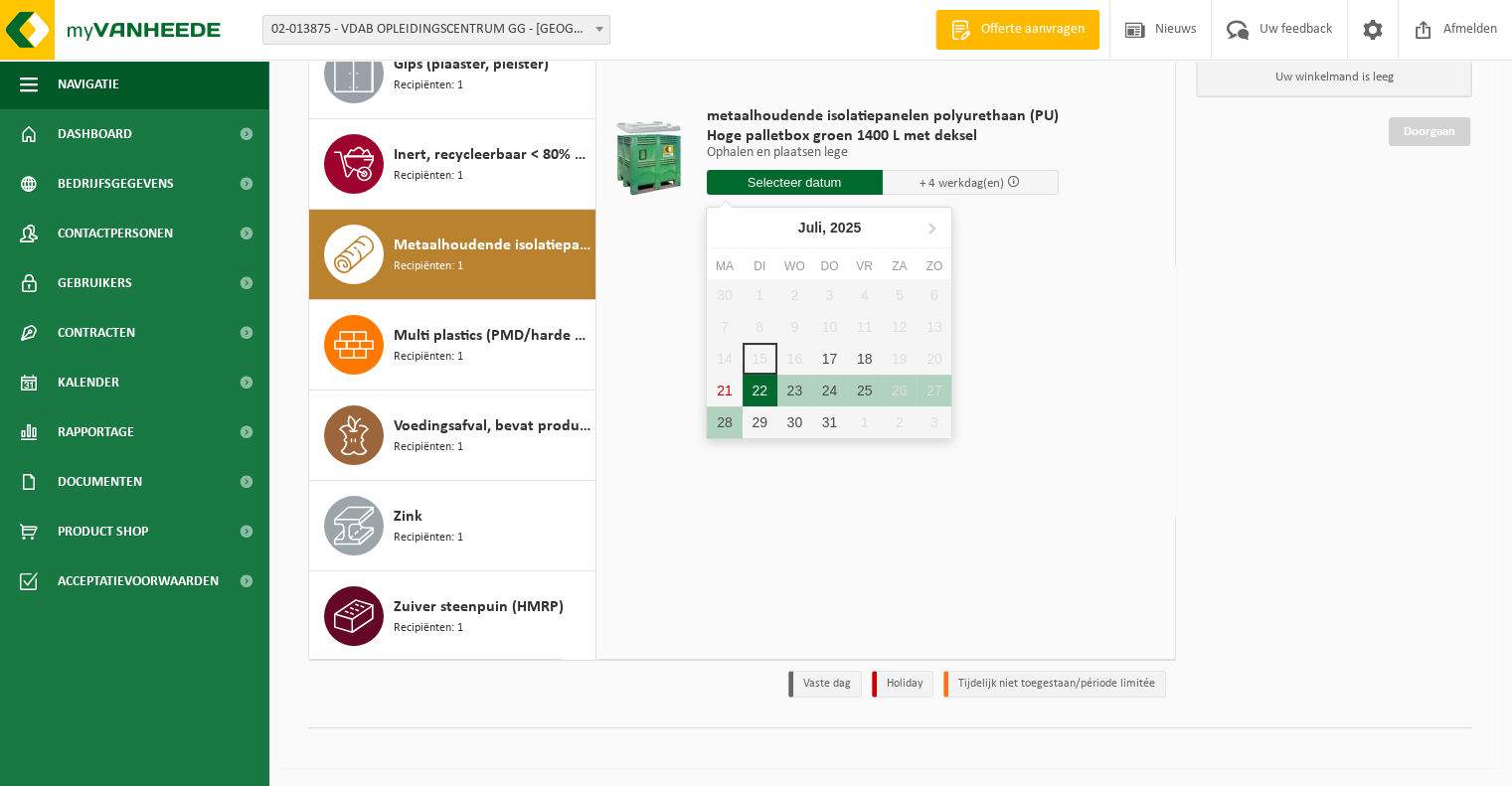 click on "22" at bounding box center [759, 391] 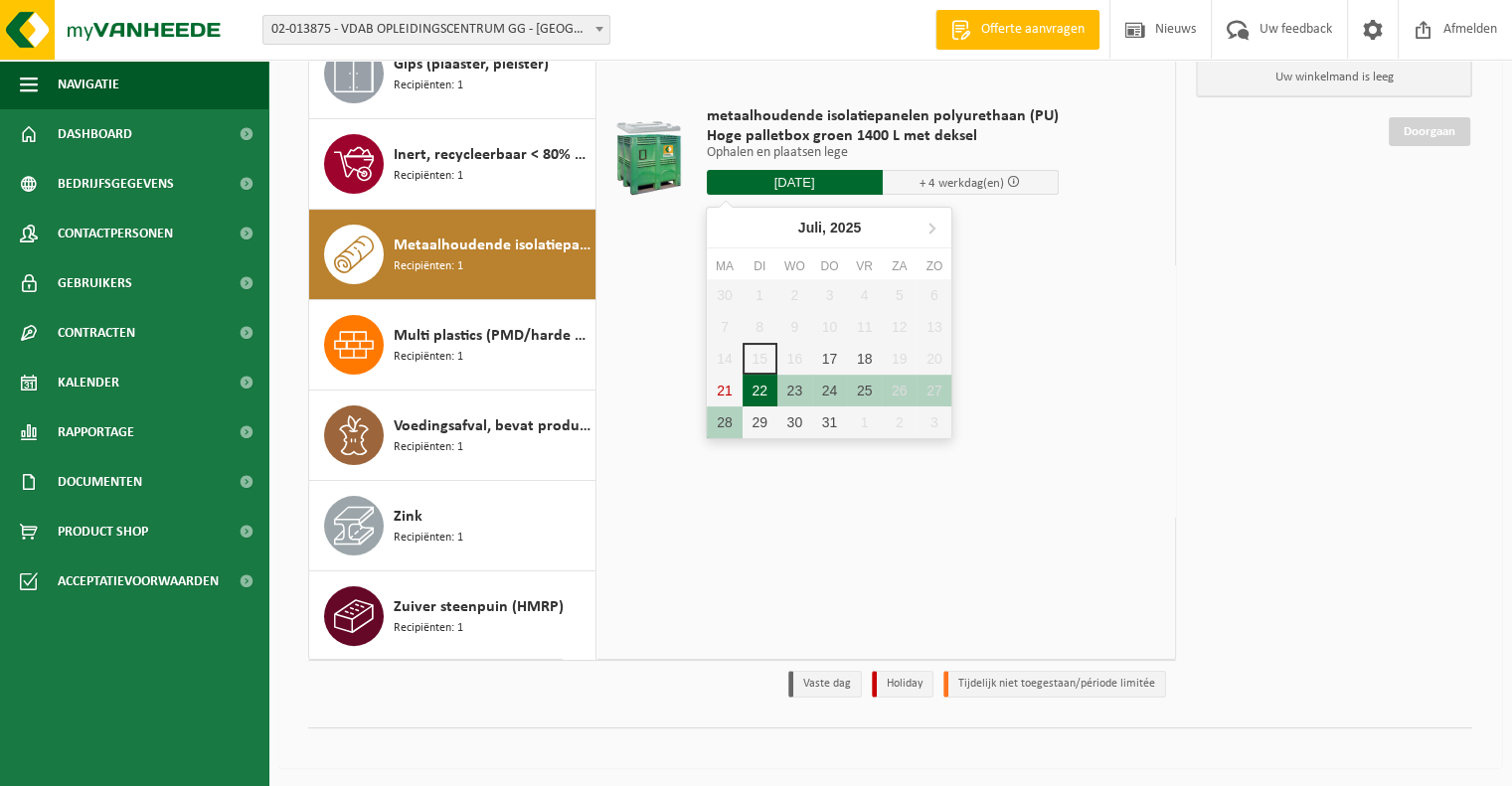 type on "Van 2025-07-22" 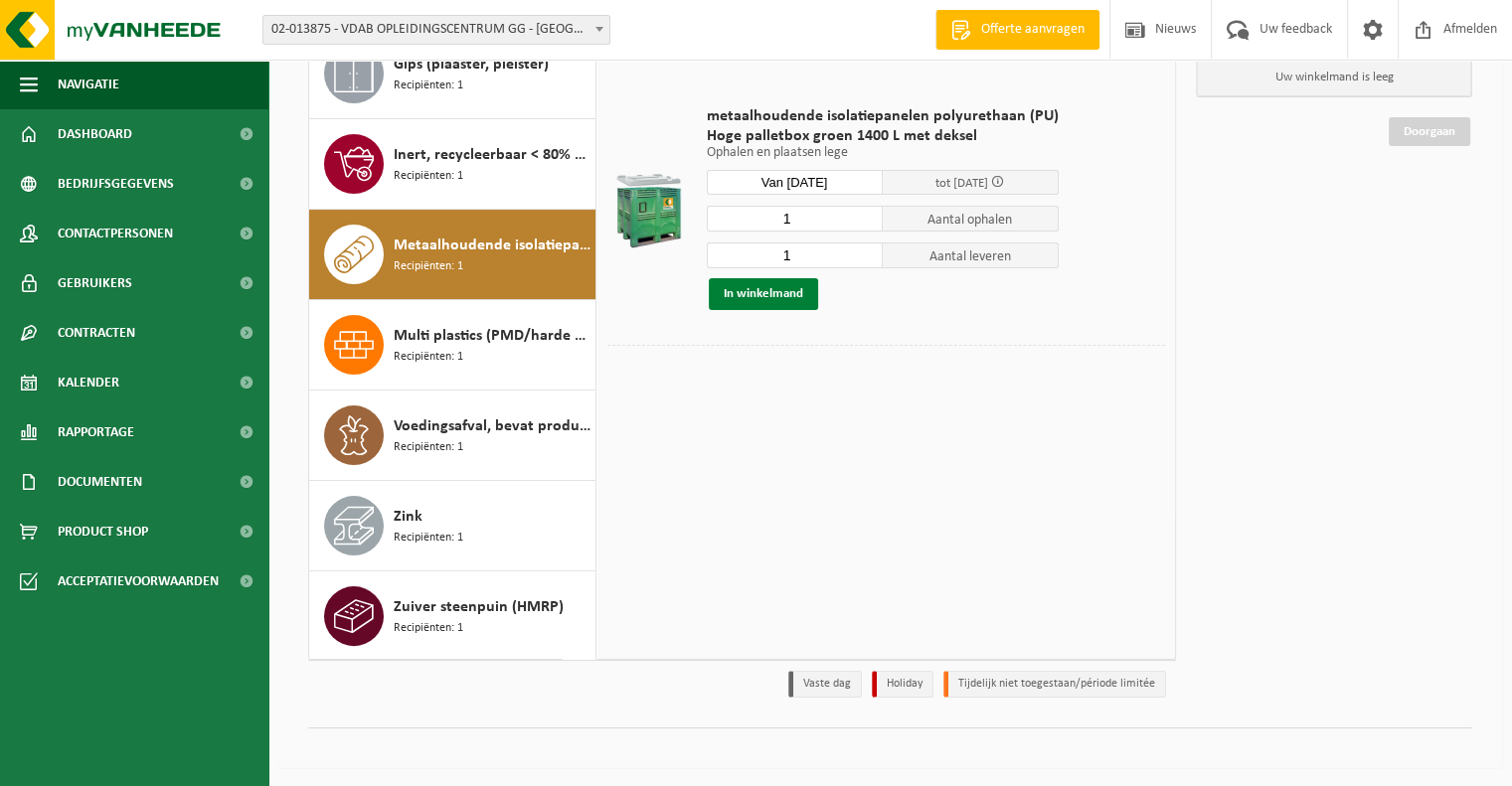 click on "In winkelmand" at bounding box center [763, 294] 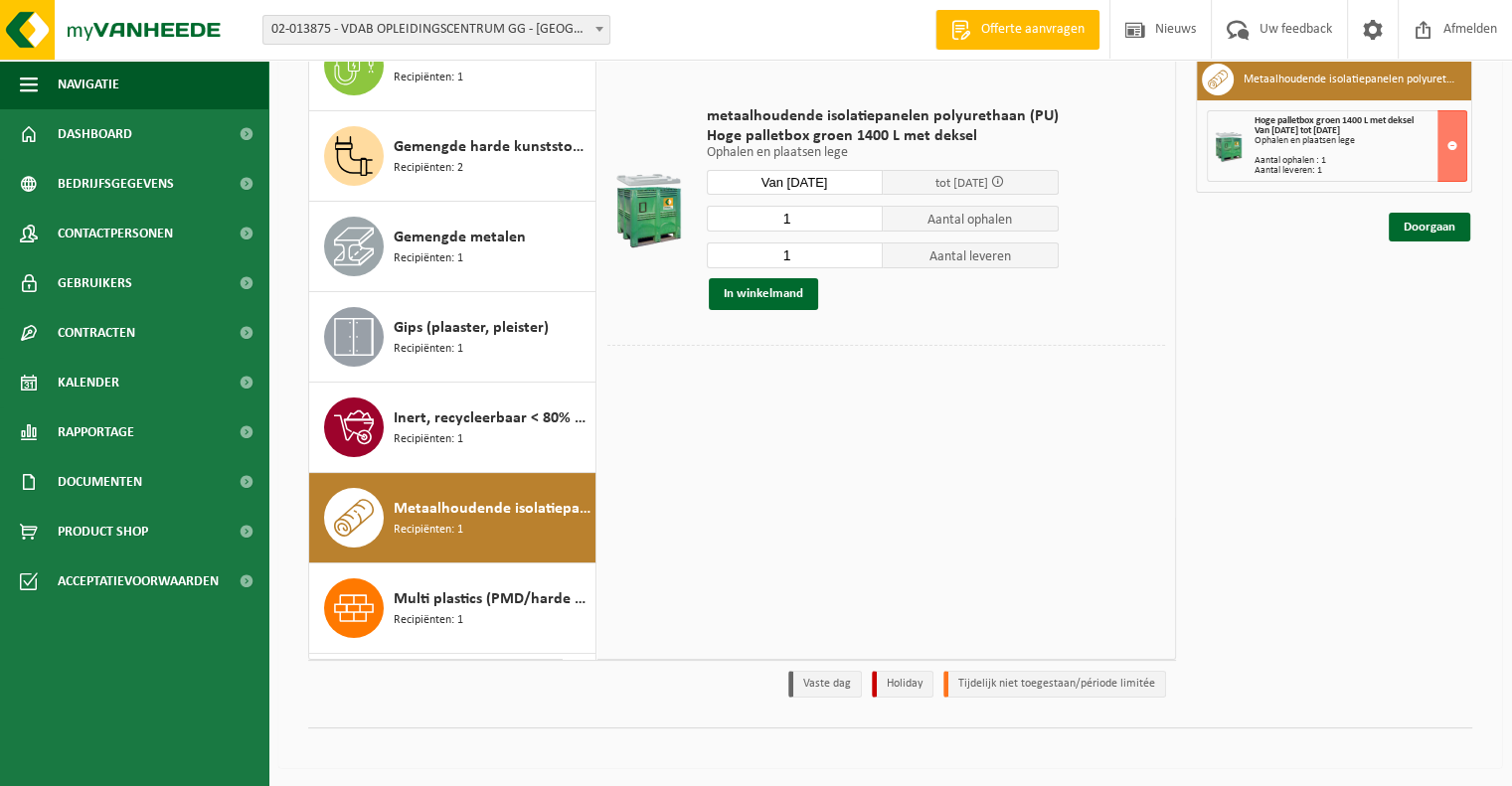 scroll, scrollTop: 96, scrollLeft: 0, axis: vertical 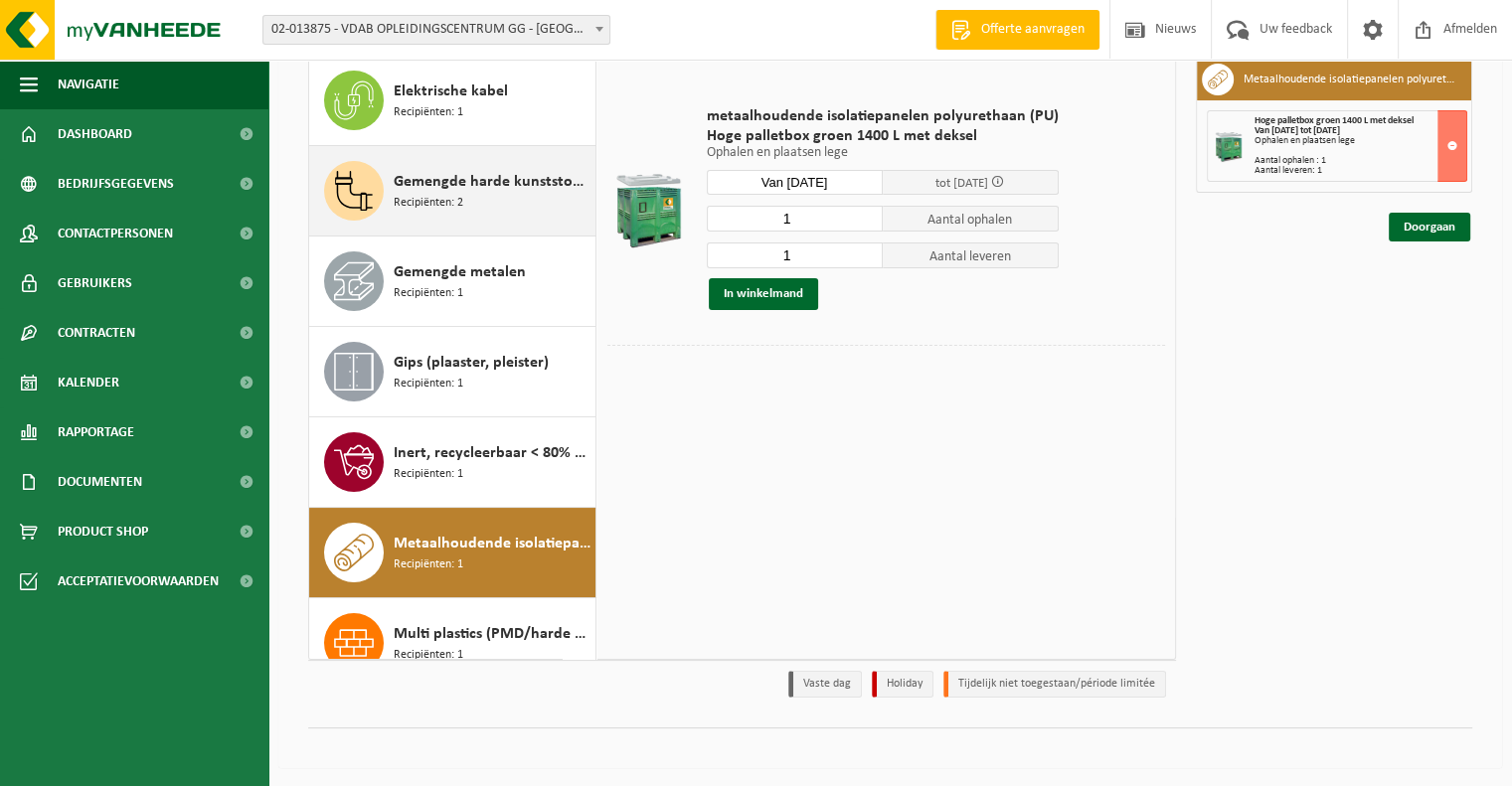 click on "Gemengde harde kunststoffen (PE, PP en PVC), recycleerbaar (industrieel)   Recipiënten: 2" at bounding box center [492, 191] 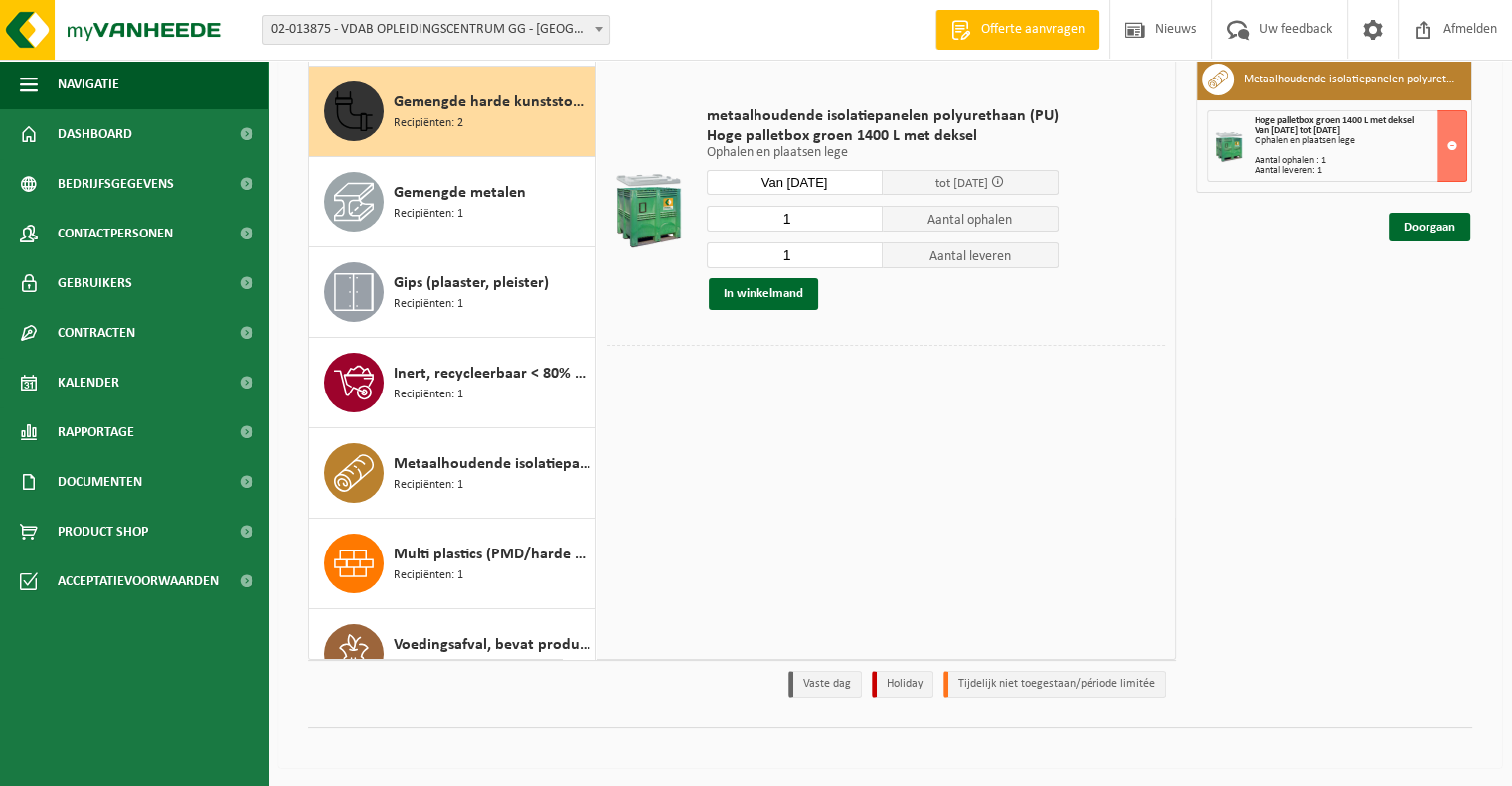 scroll, scrollTop: 180, scrollLeft: 0, axis: vertical 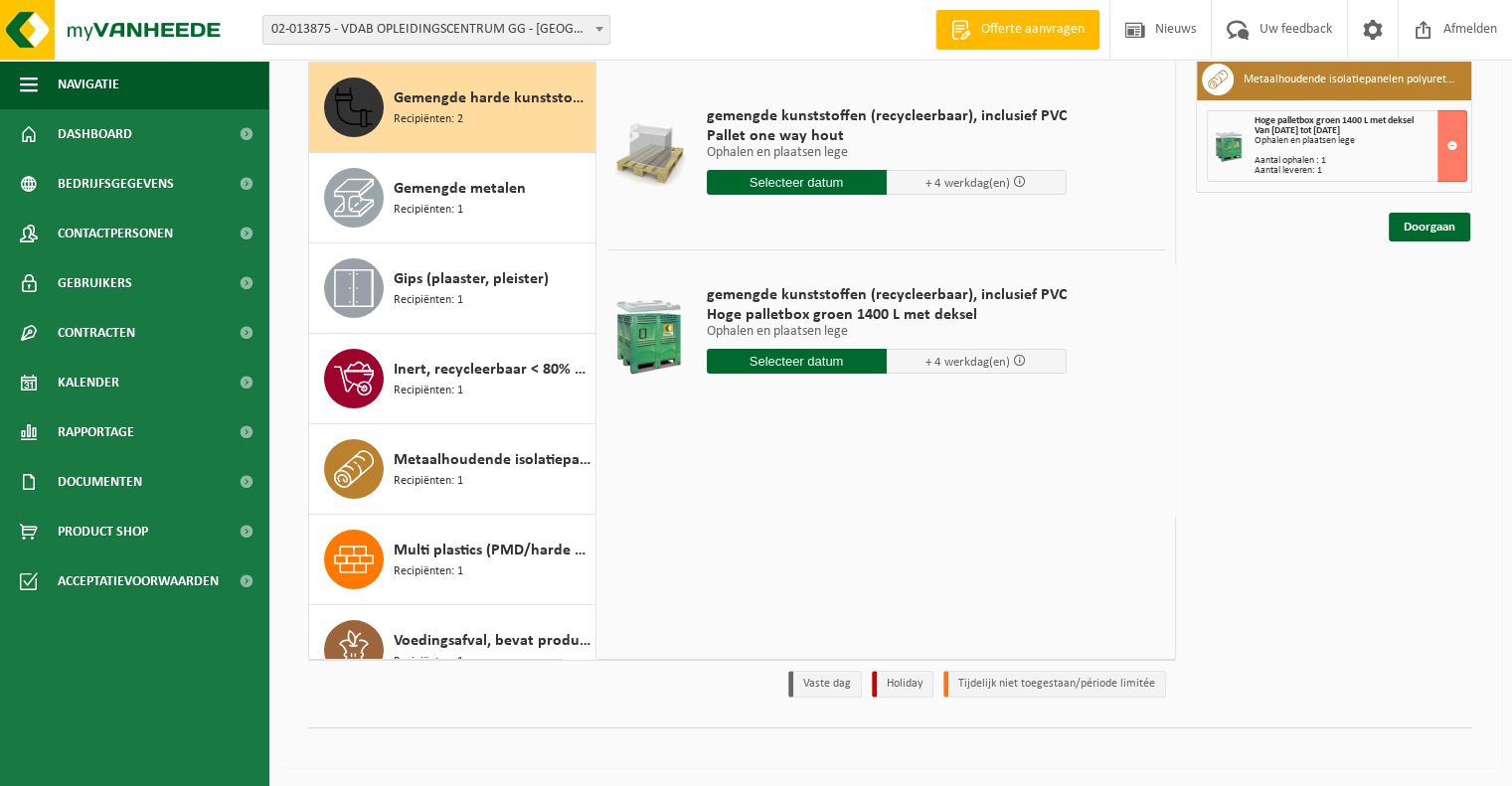 click at bounding box center (796, 361) 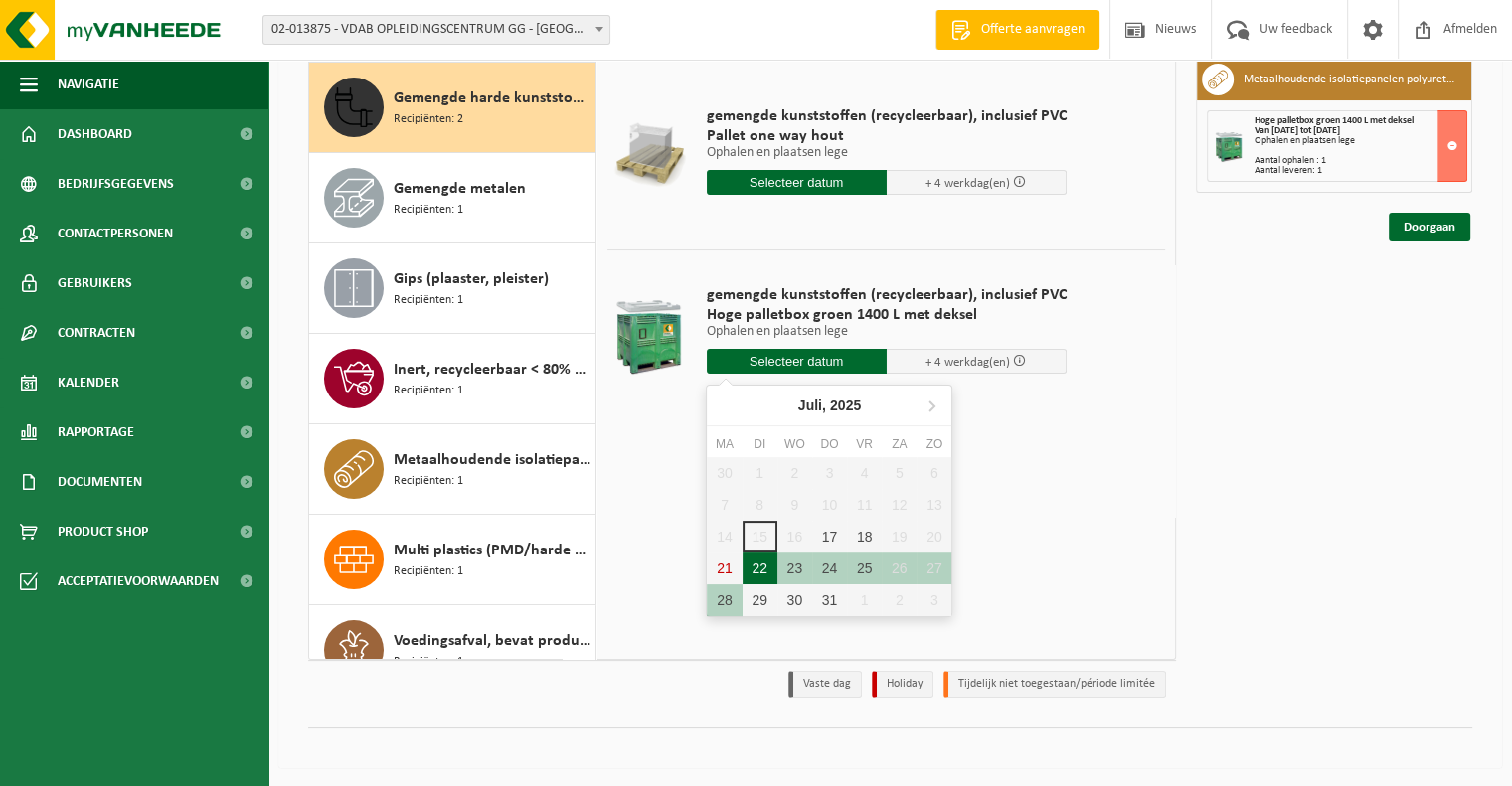 click on "22" at bounding box center (759, 568) 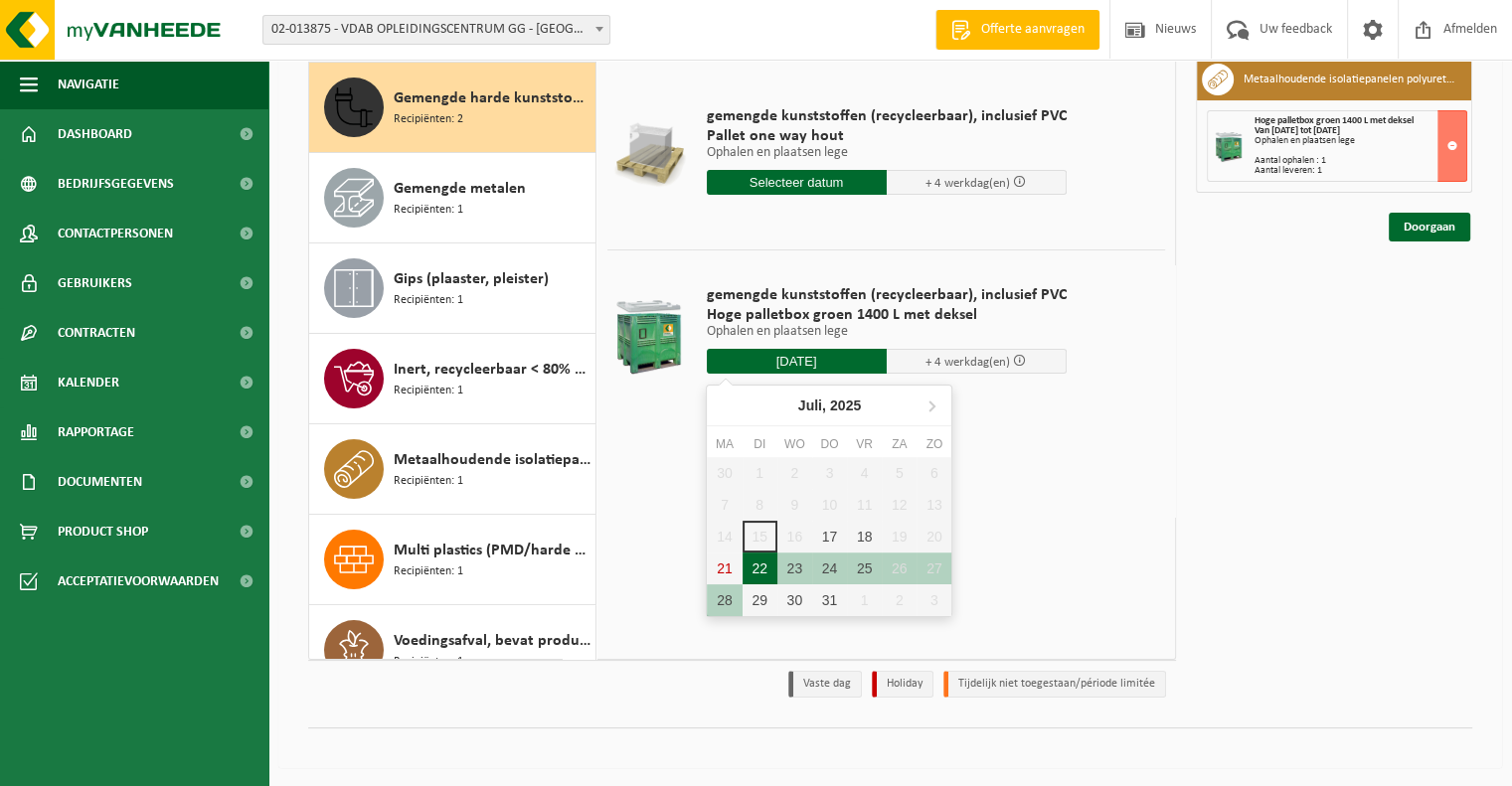 type on "Van 2025-07-22" 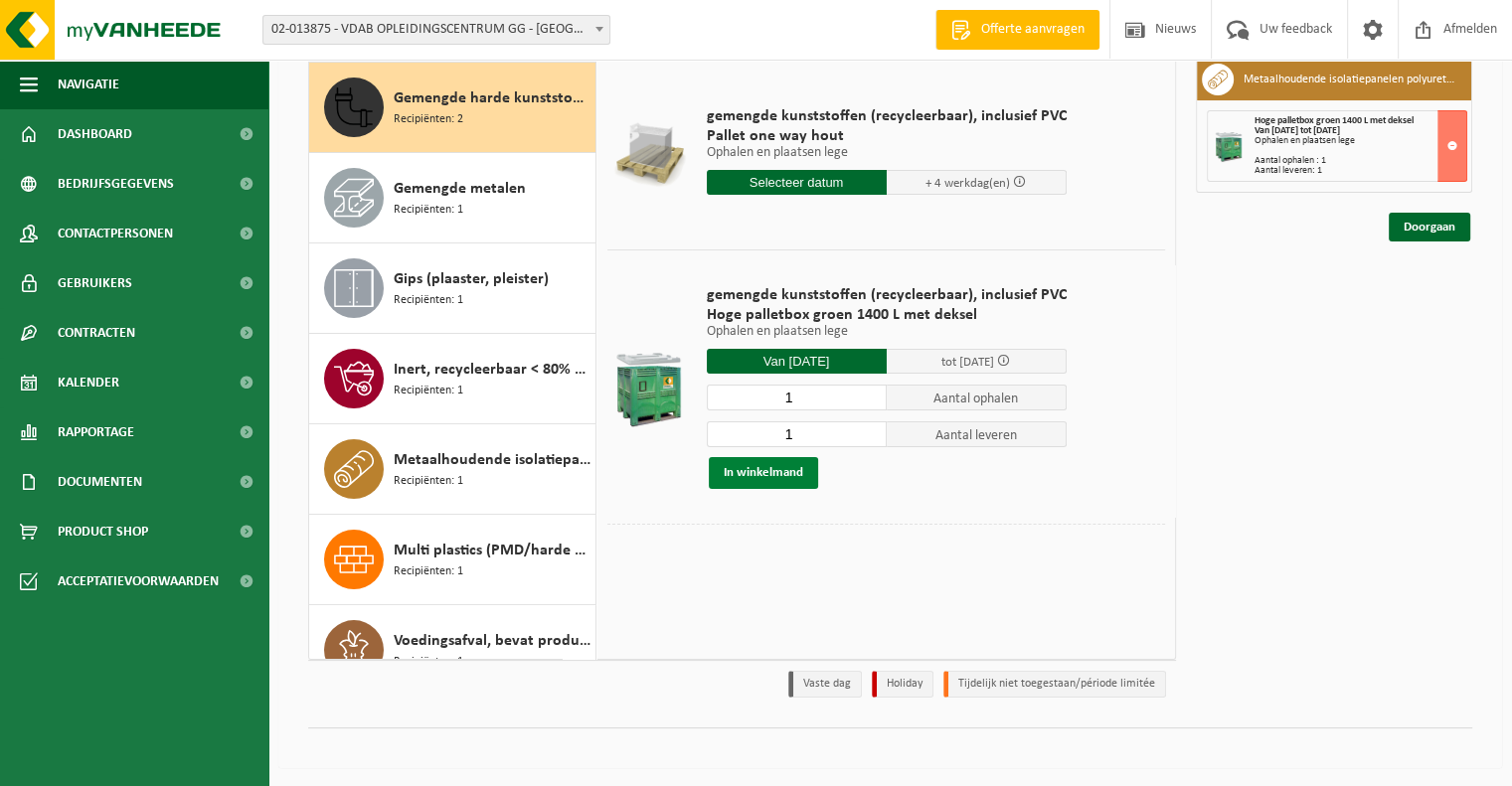 click on "In winkelmand" at bounding box center (763, 473) 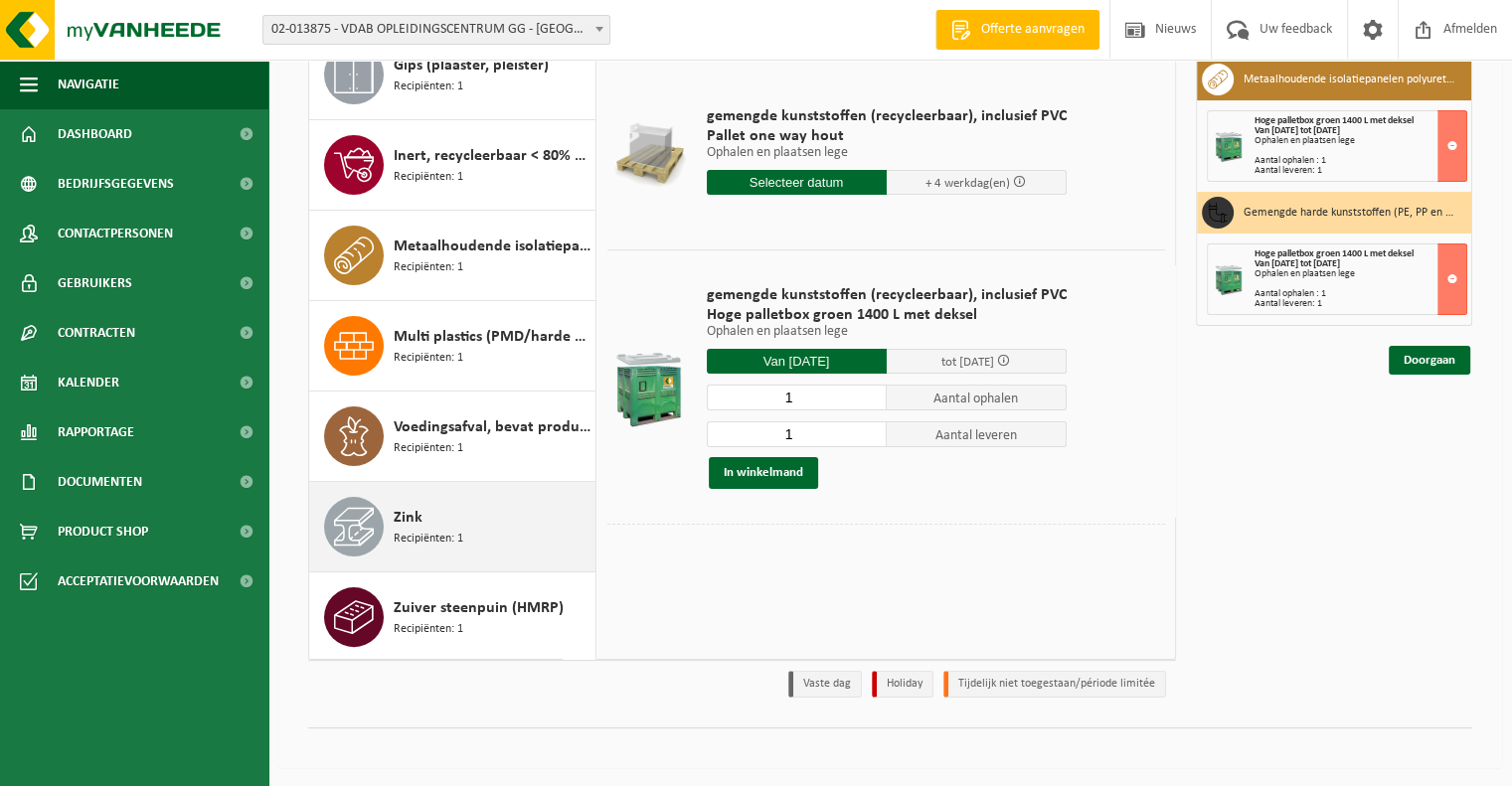 scroll, scrollTop: 394, scrollLeft: 0, axis: vertical 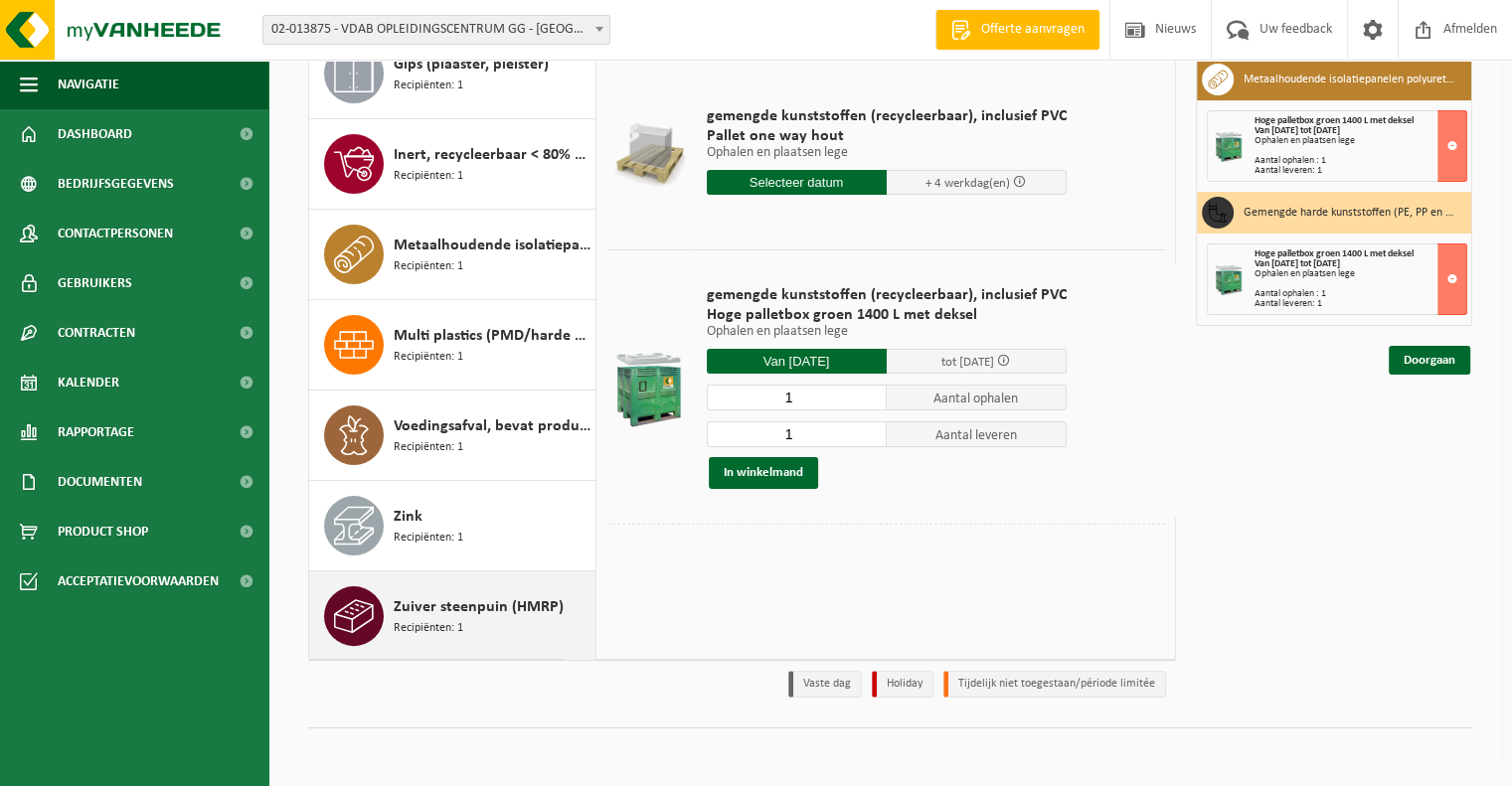 click on "Zuiver steenpuin (HMRP)   Recipiënten: 1" at bounding box center (492, 616) 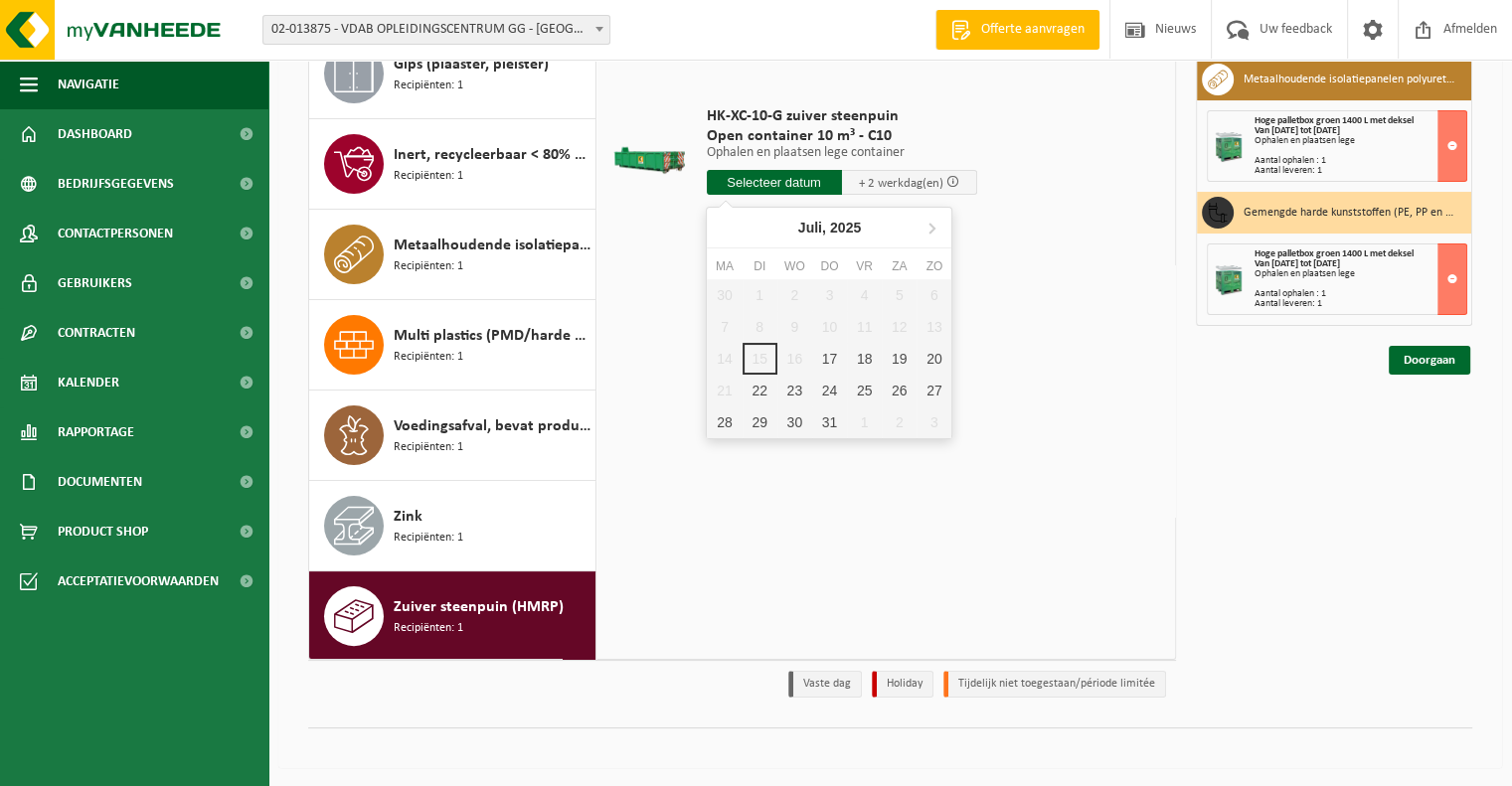 click at bounding box center [774, 182] 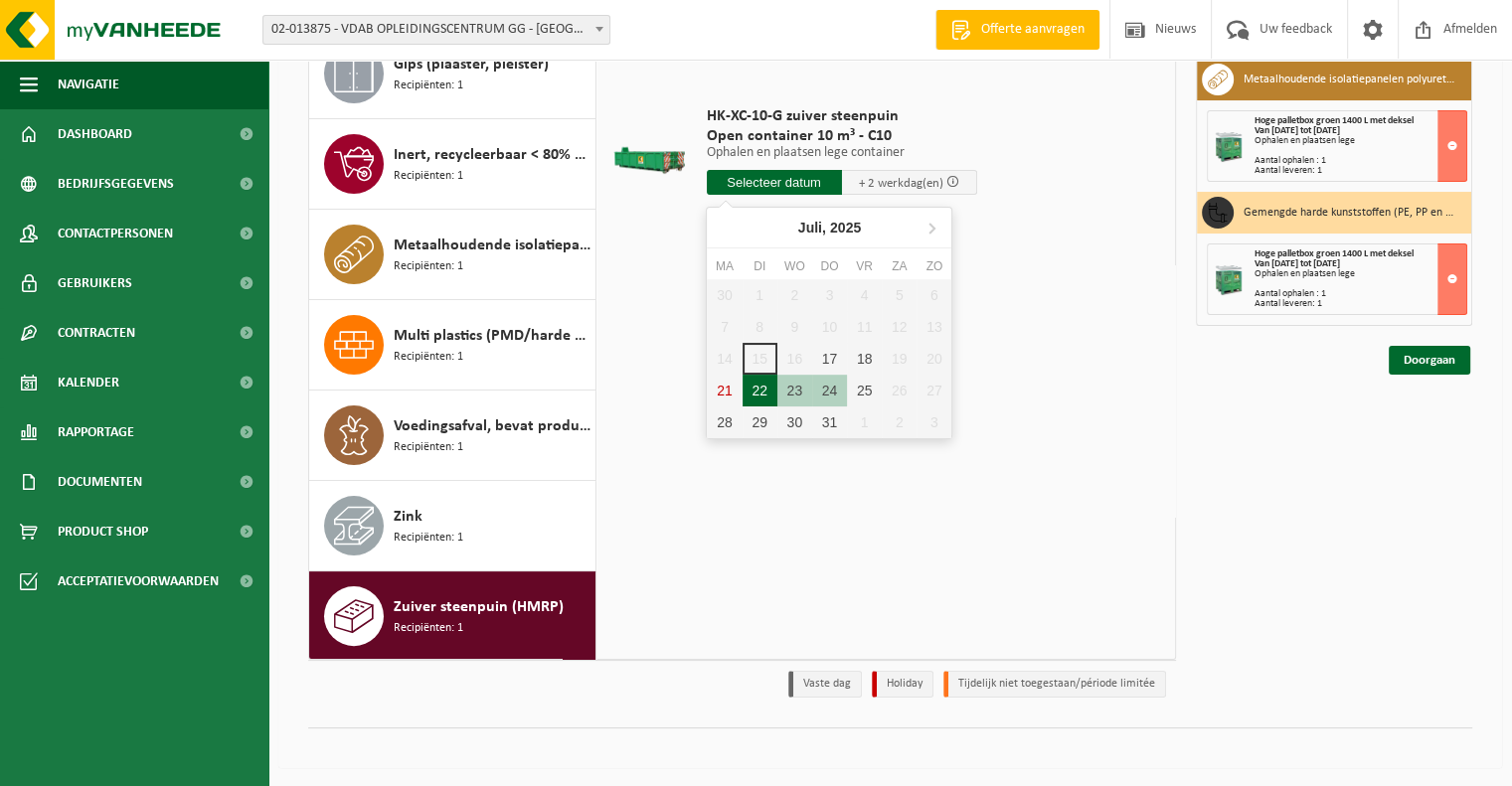 click on "22" at bounding box center [759, 391] 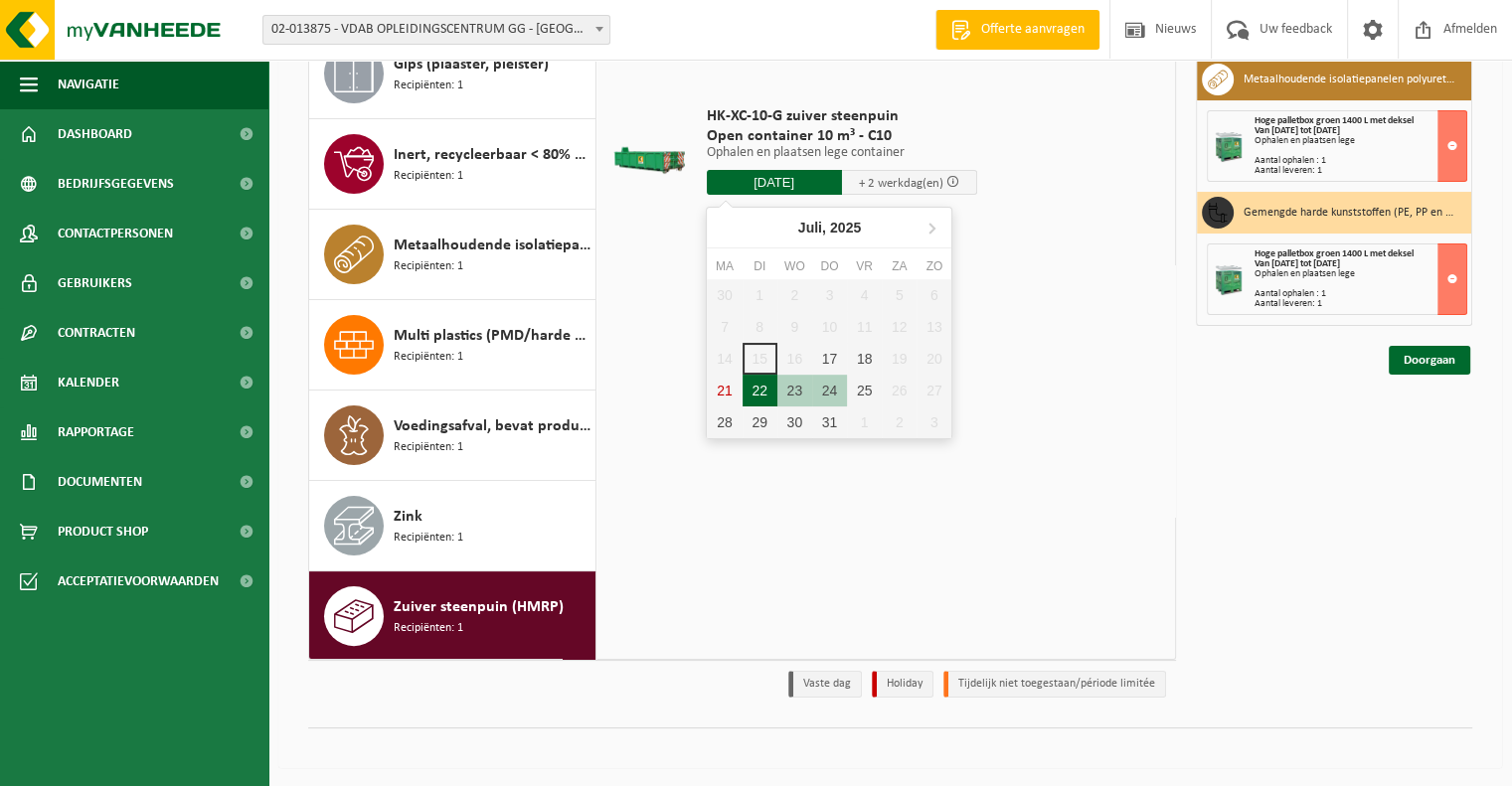 type on "Van 2025-07-22" 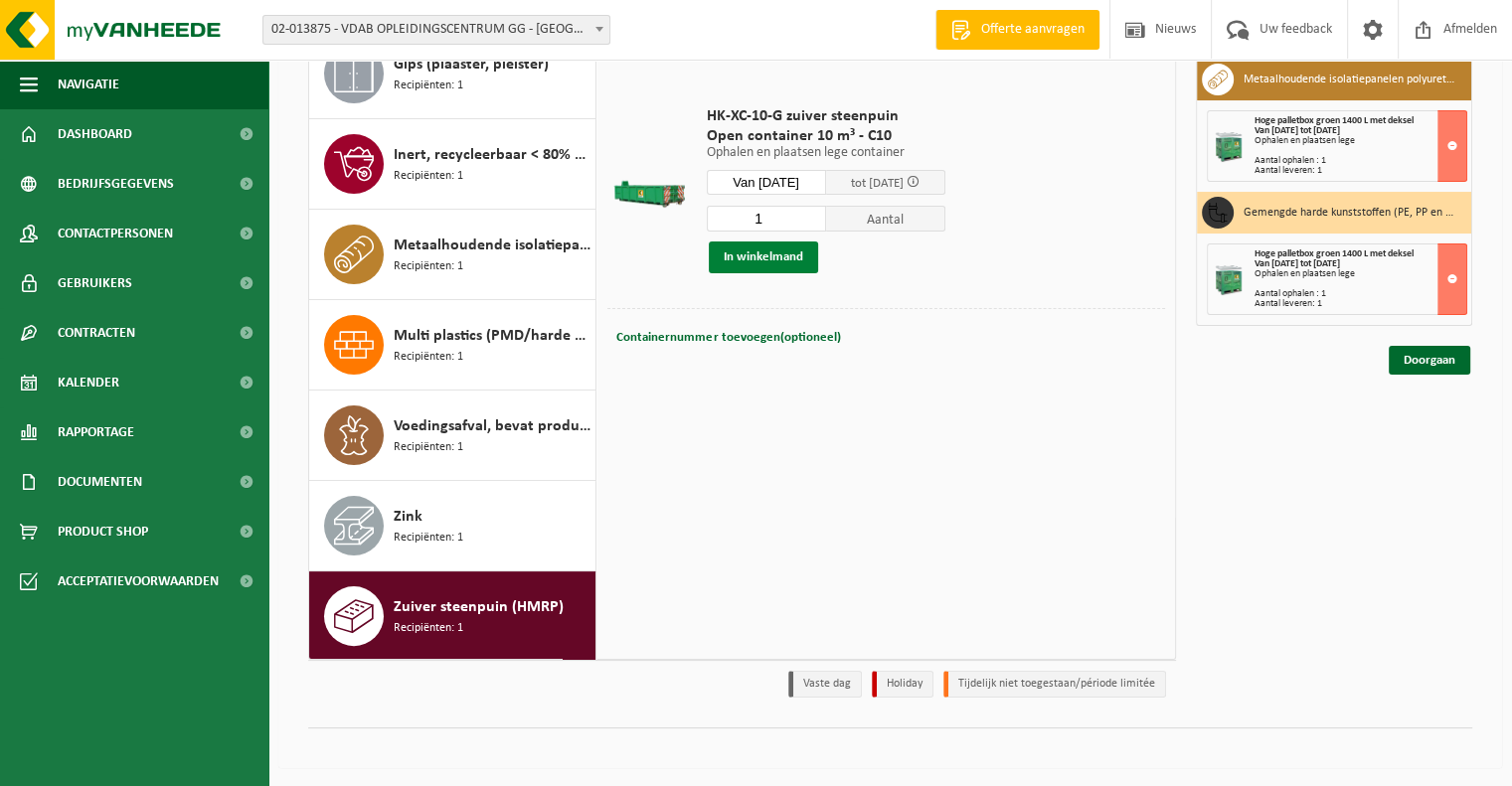 click on "In winkelmand" at bounding box center (763, 257) 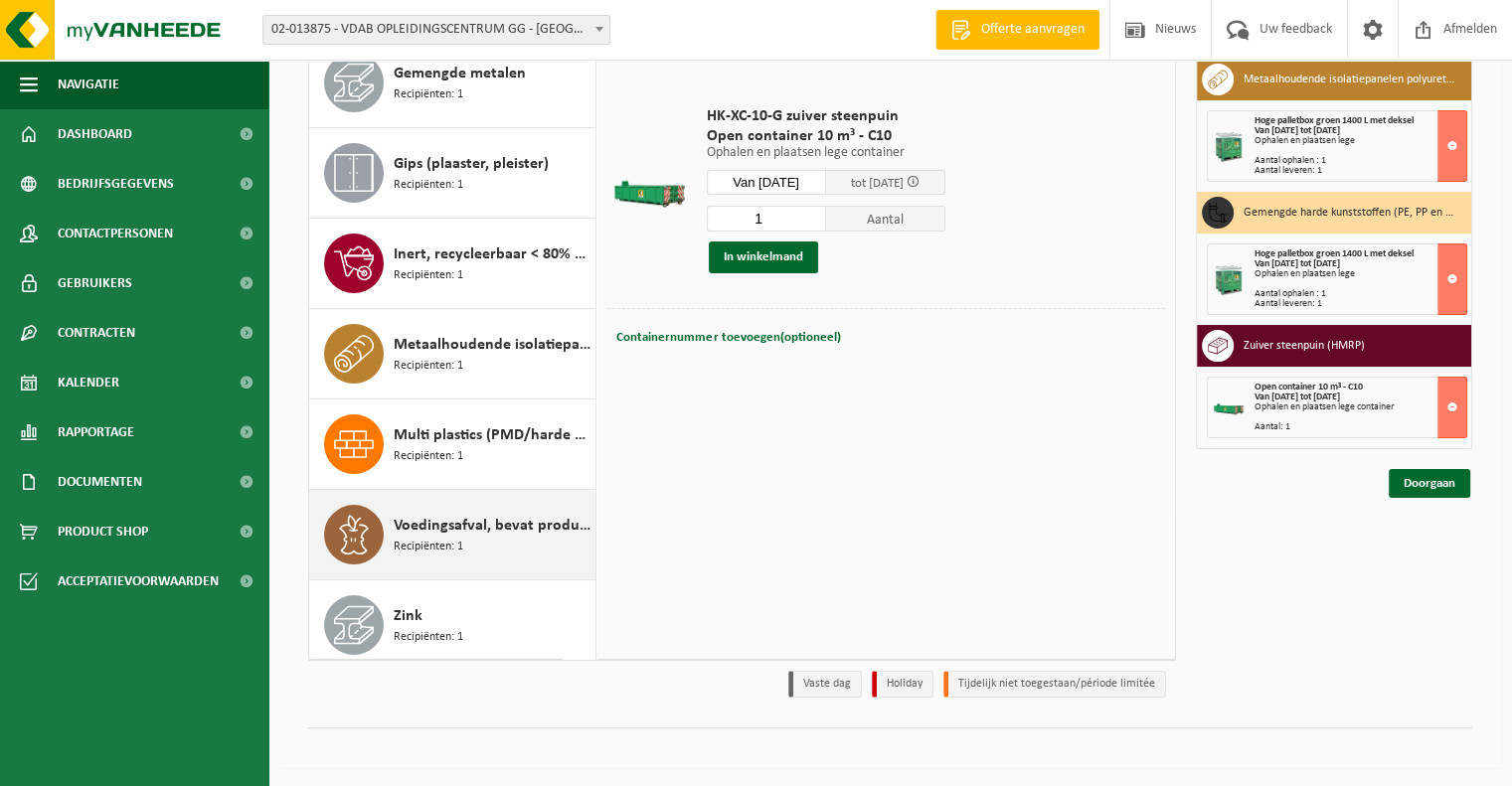 scroll, scrollTop: 196, scrollLeft: 0, axis: vertical 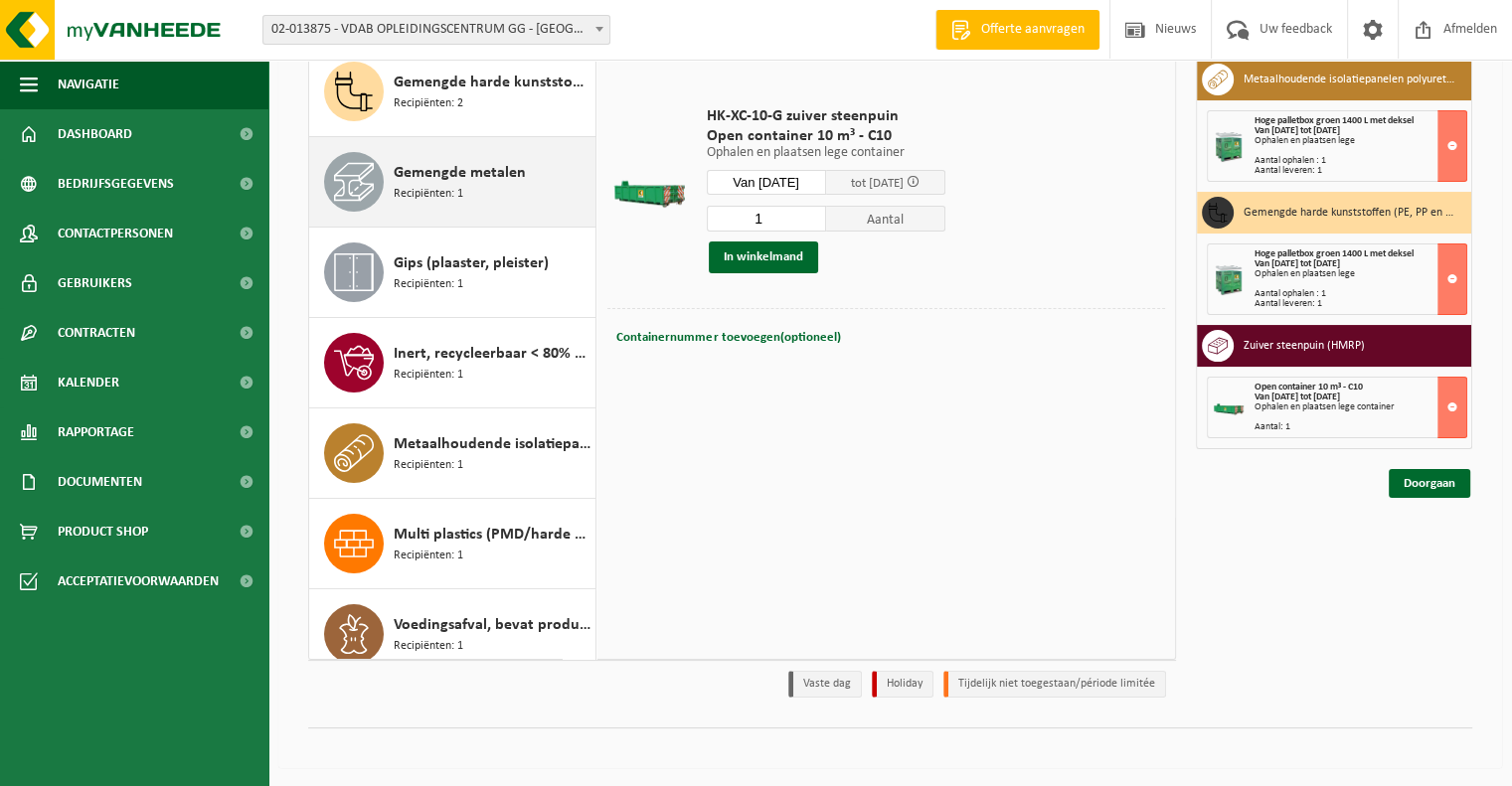 click on "Gemengde metalen" at bounding box center (459, 173) 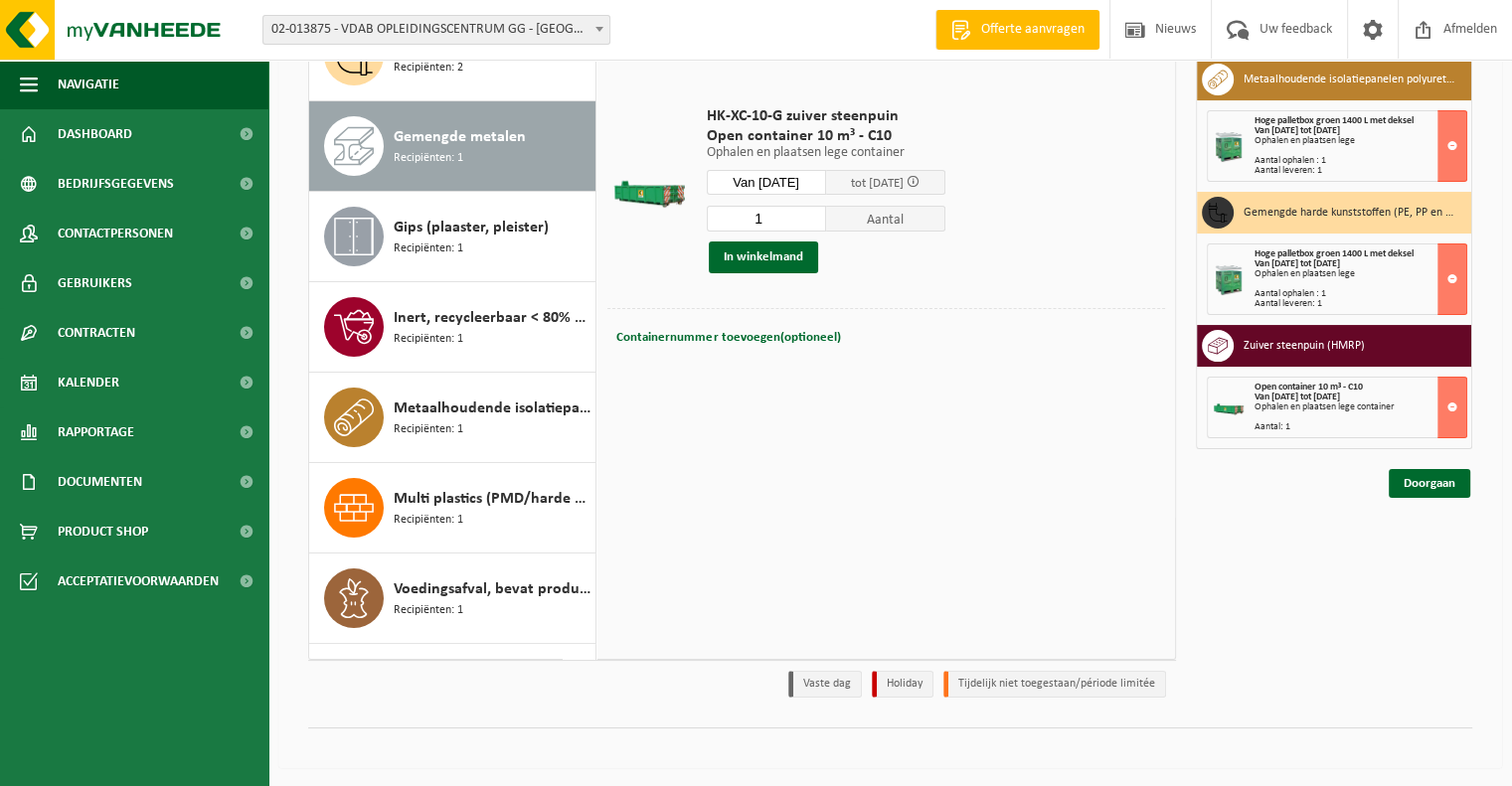 scroll, scrollTop: 270, scrollLeft: 0, axis: vertical 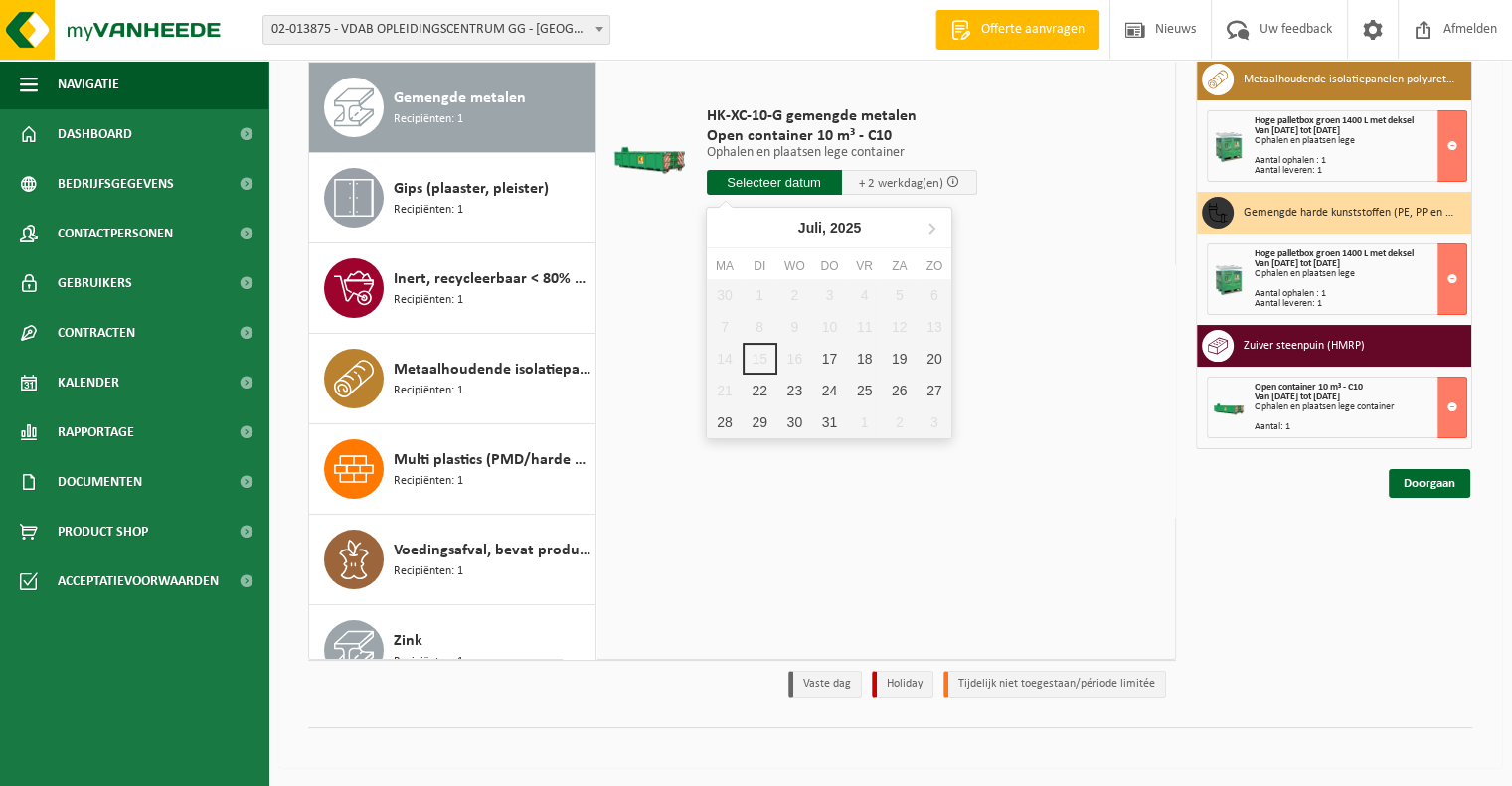 click at bounding box center [774, 182] 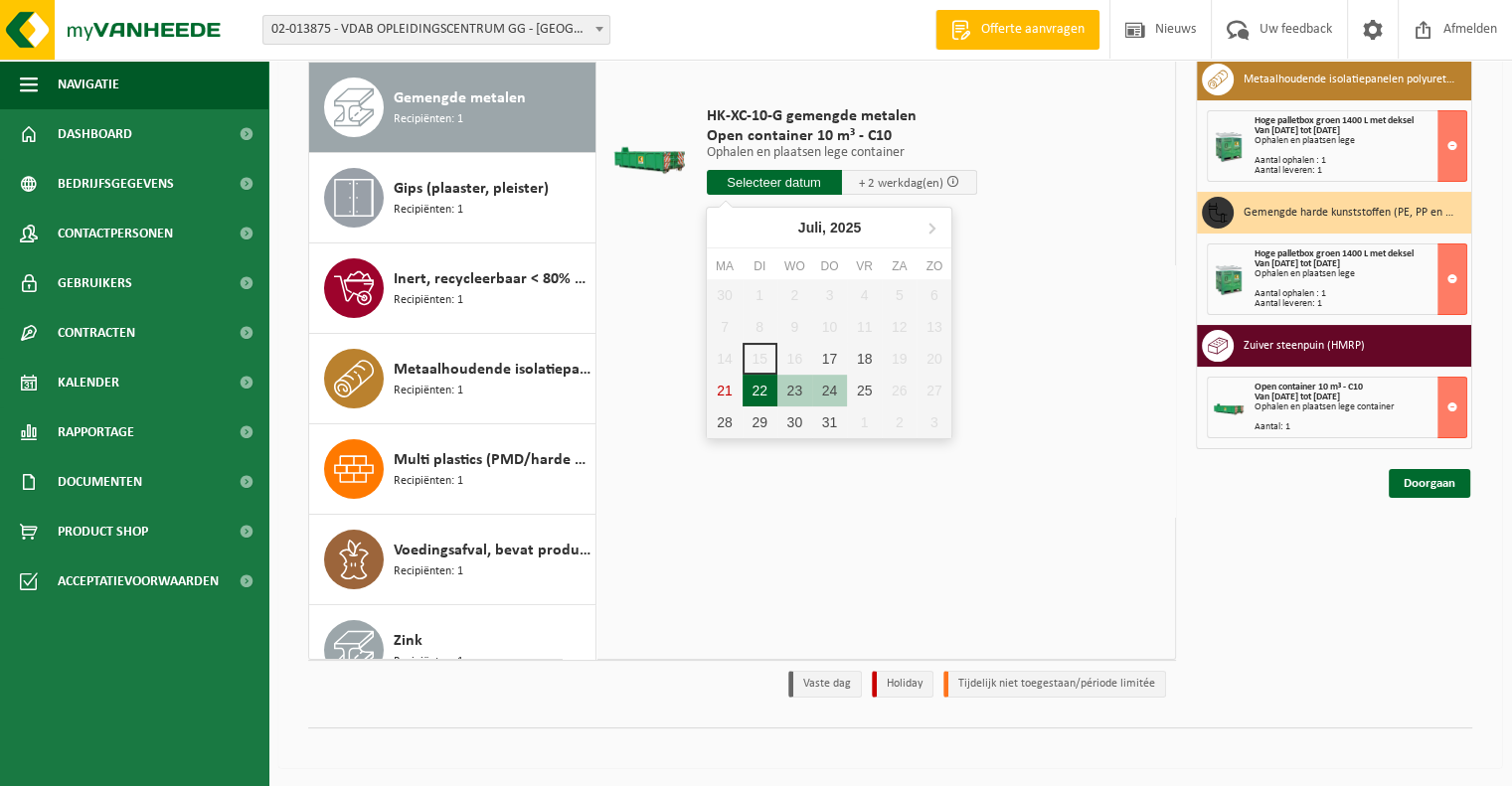click on "22" at bounding box center [759, 391] 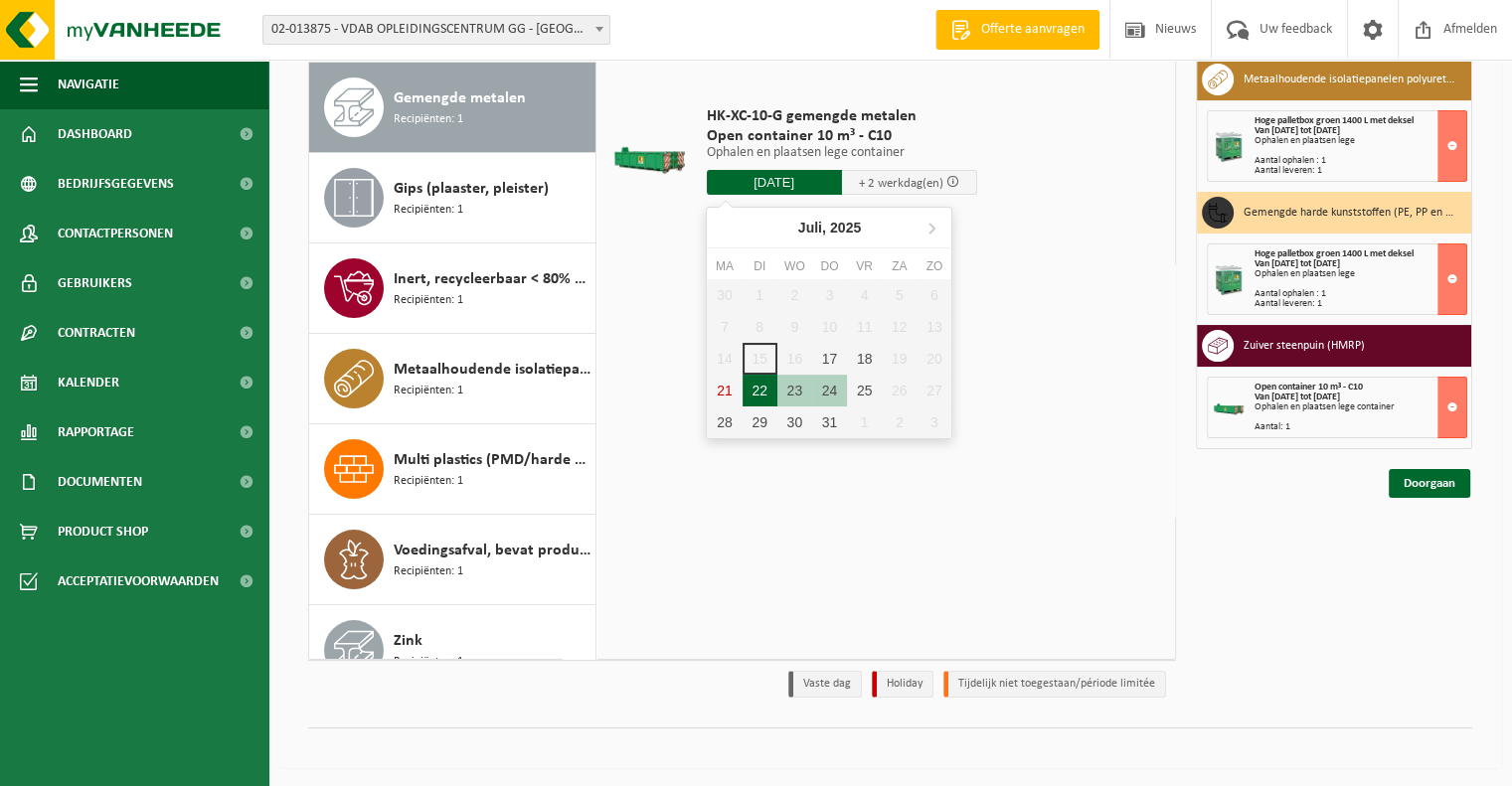 type on "Van 2025-07-22" 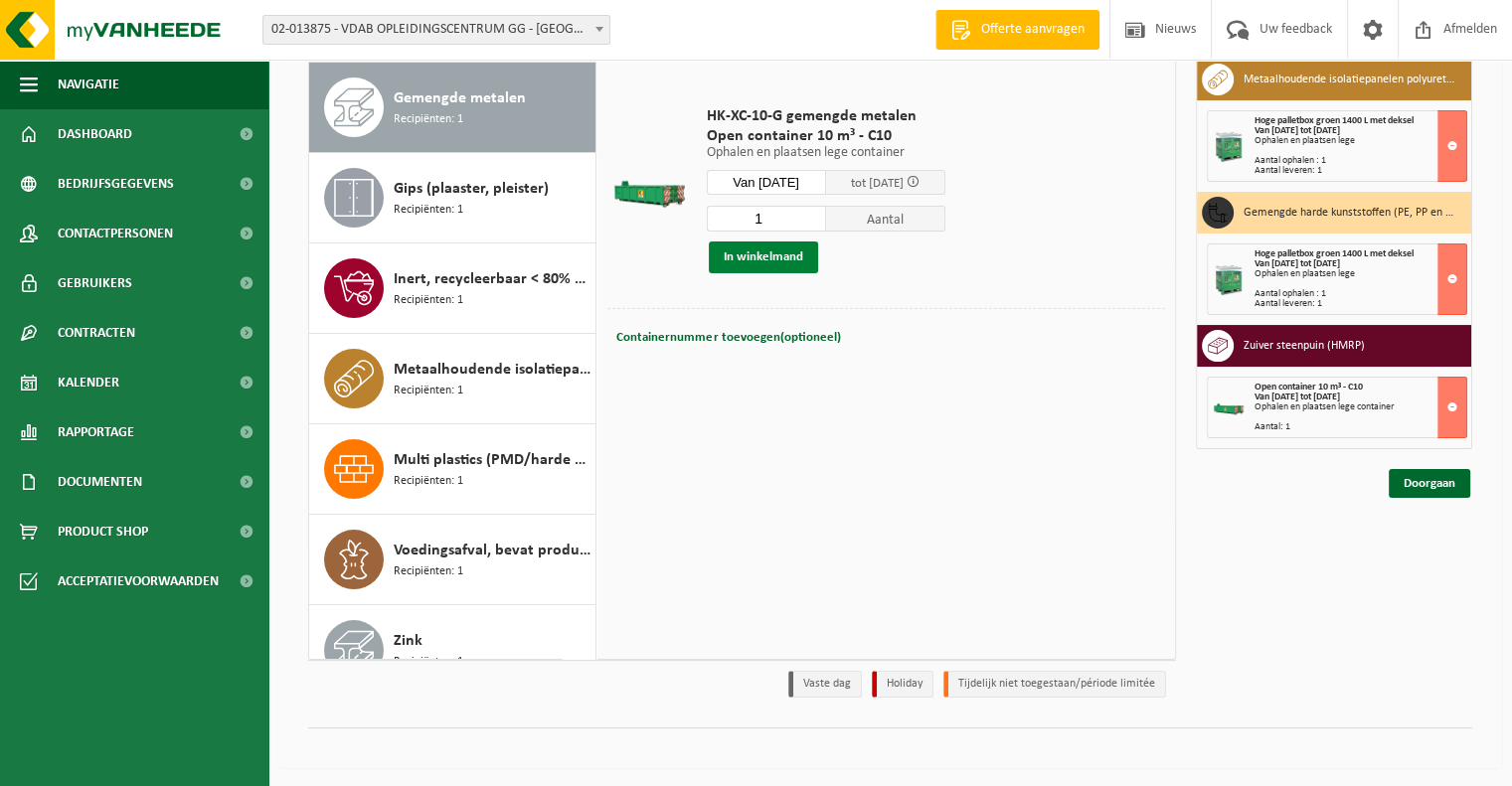 click on "In winkelmand" at bounding box center (763, 257) 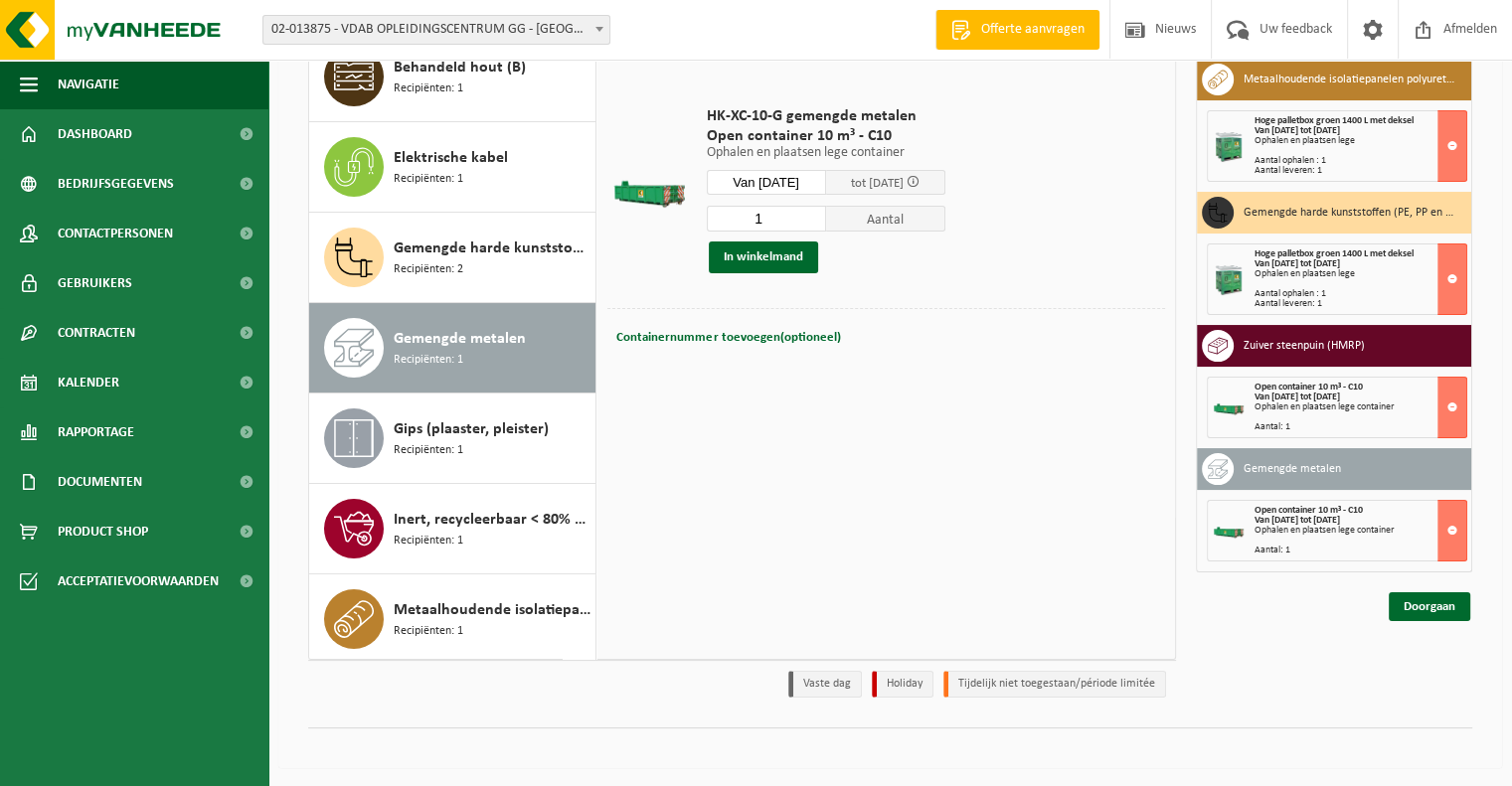 scroll, scrollTop: 0, scrollLeft: 0, axis: both 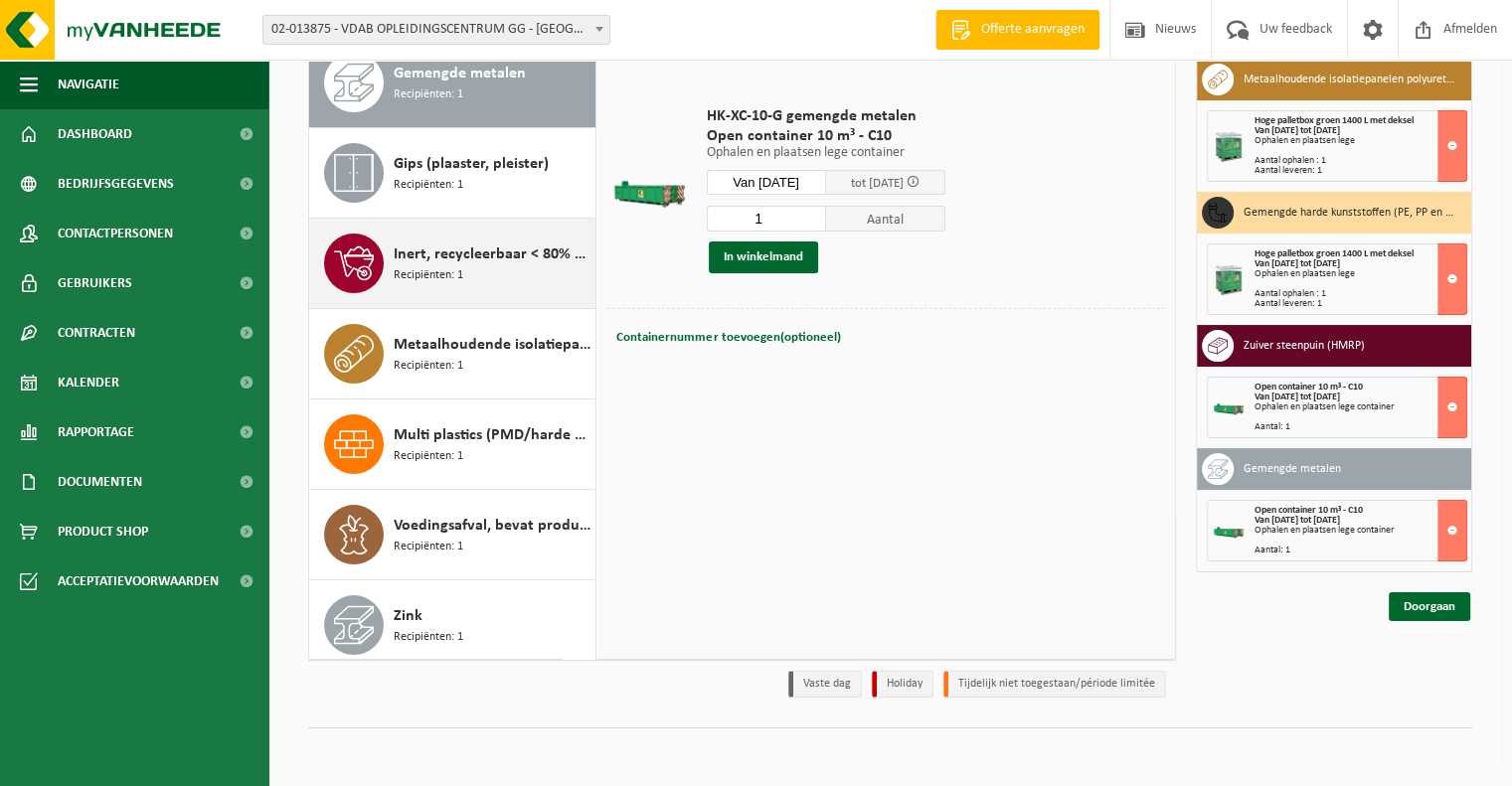 click on "Inert, recycleerbaar < 80% steenpuin" at bounding box center [492, 254] 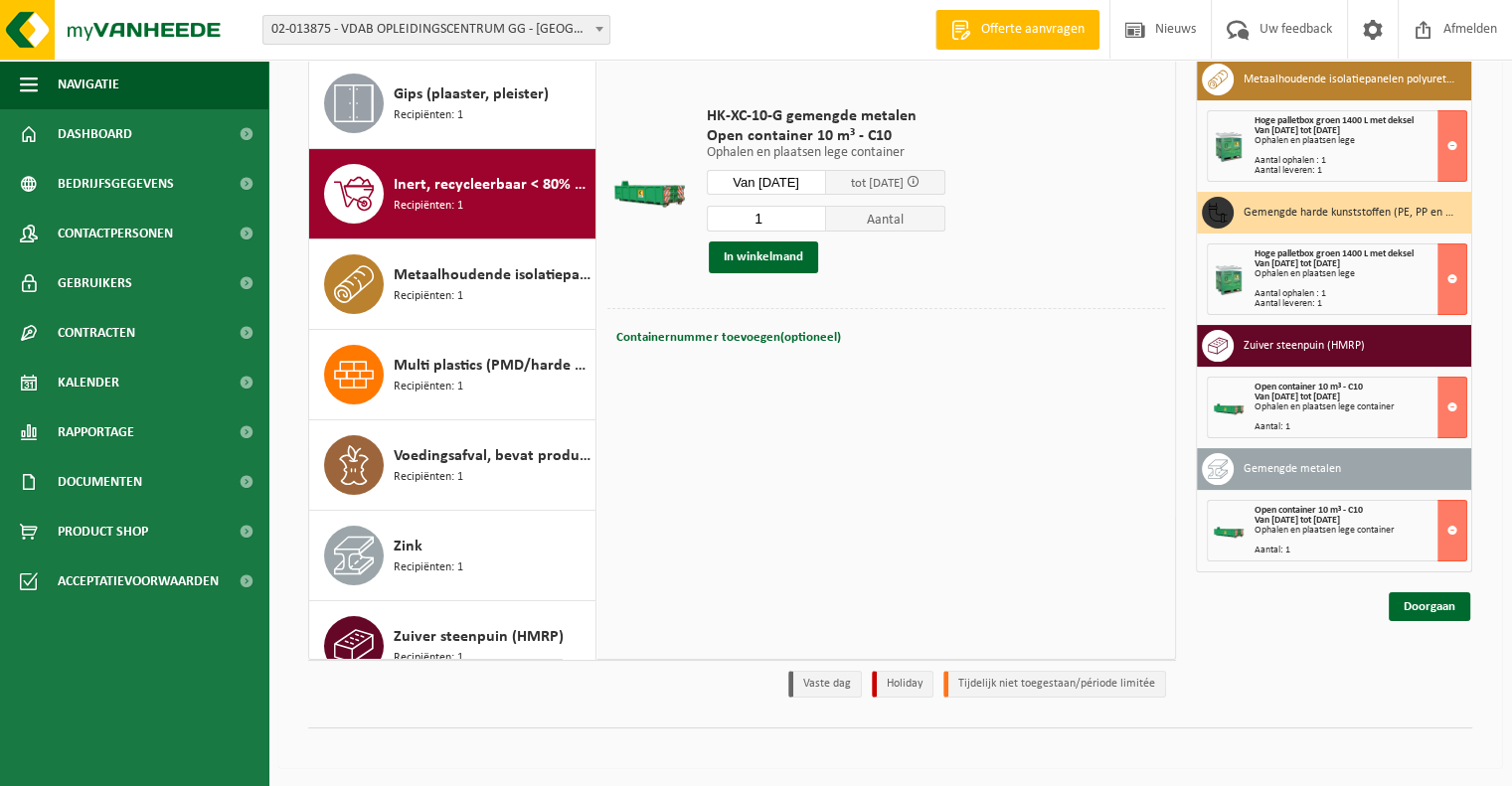 scroll, scrollTop: 394, scrollLeft: 0, axis: vertical 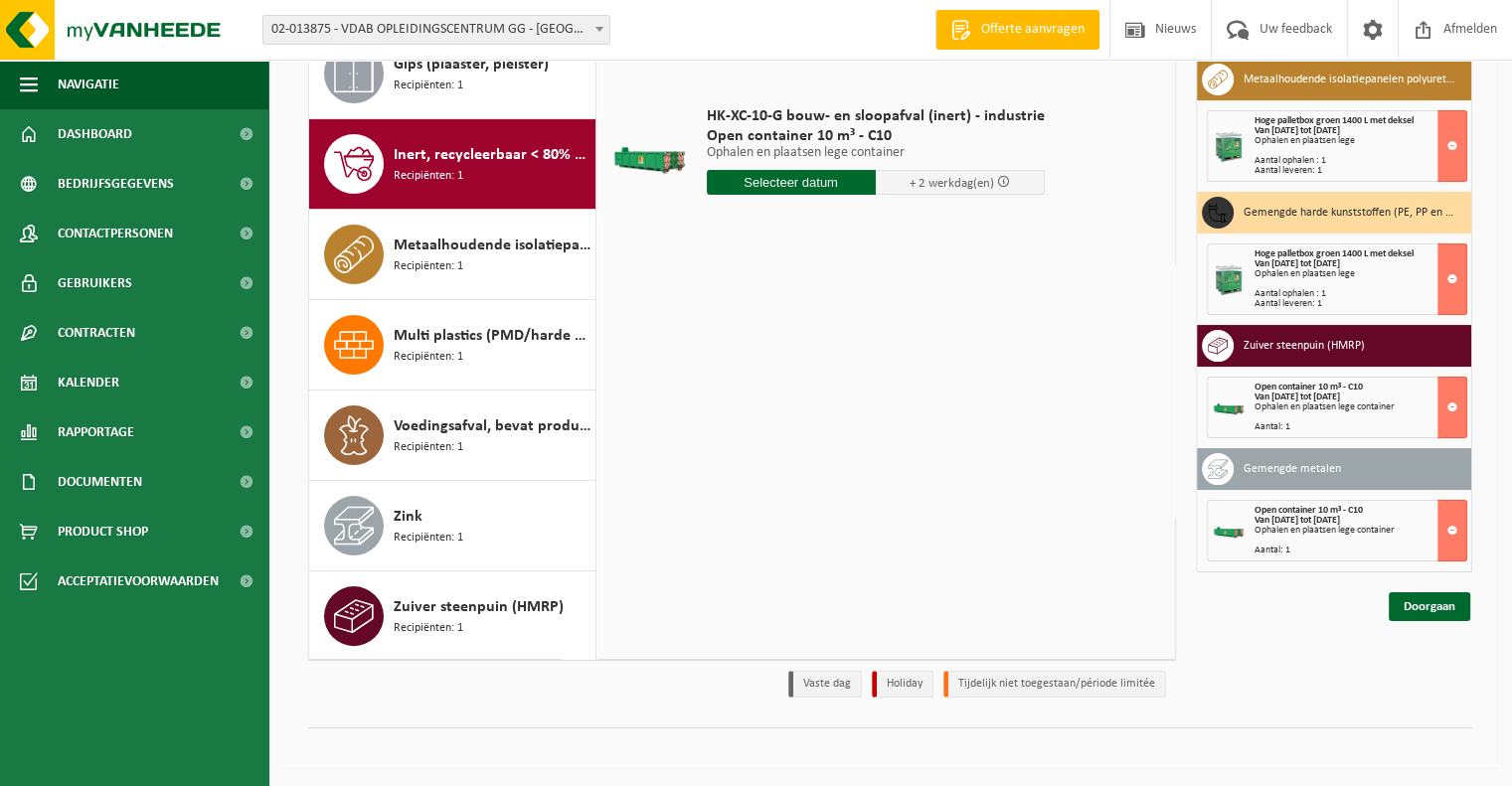 click at bounding box center [791, 182] 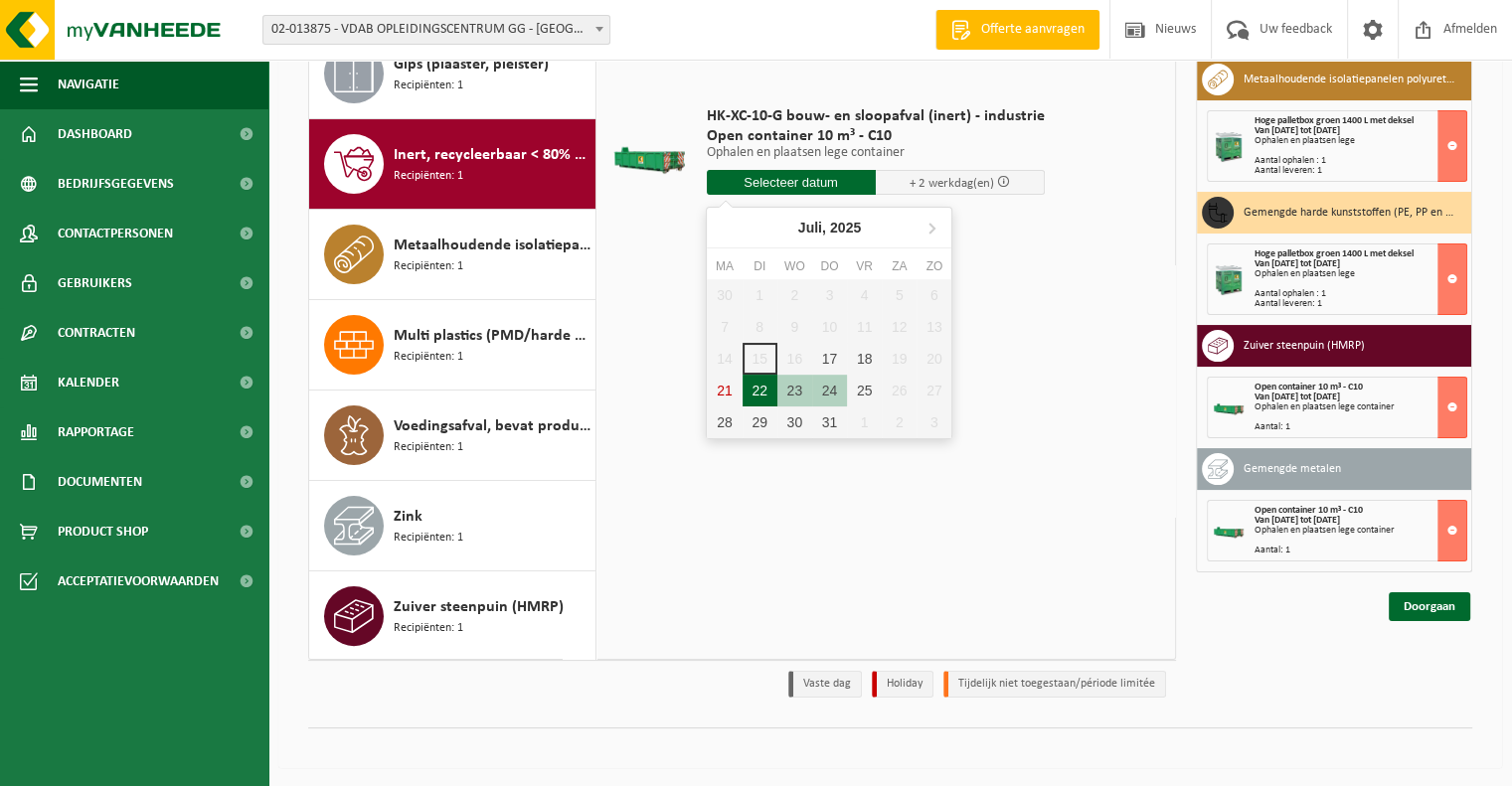 click on "22" at bounding box center [759, 391] 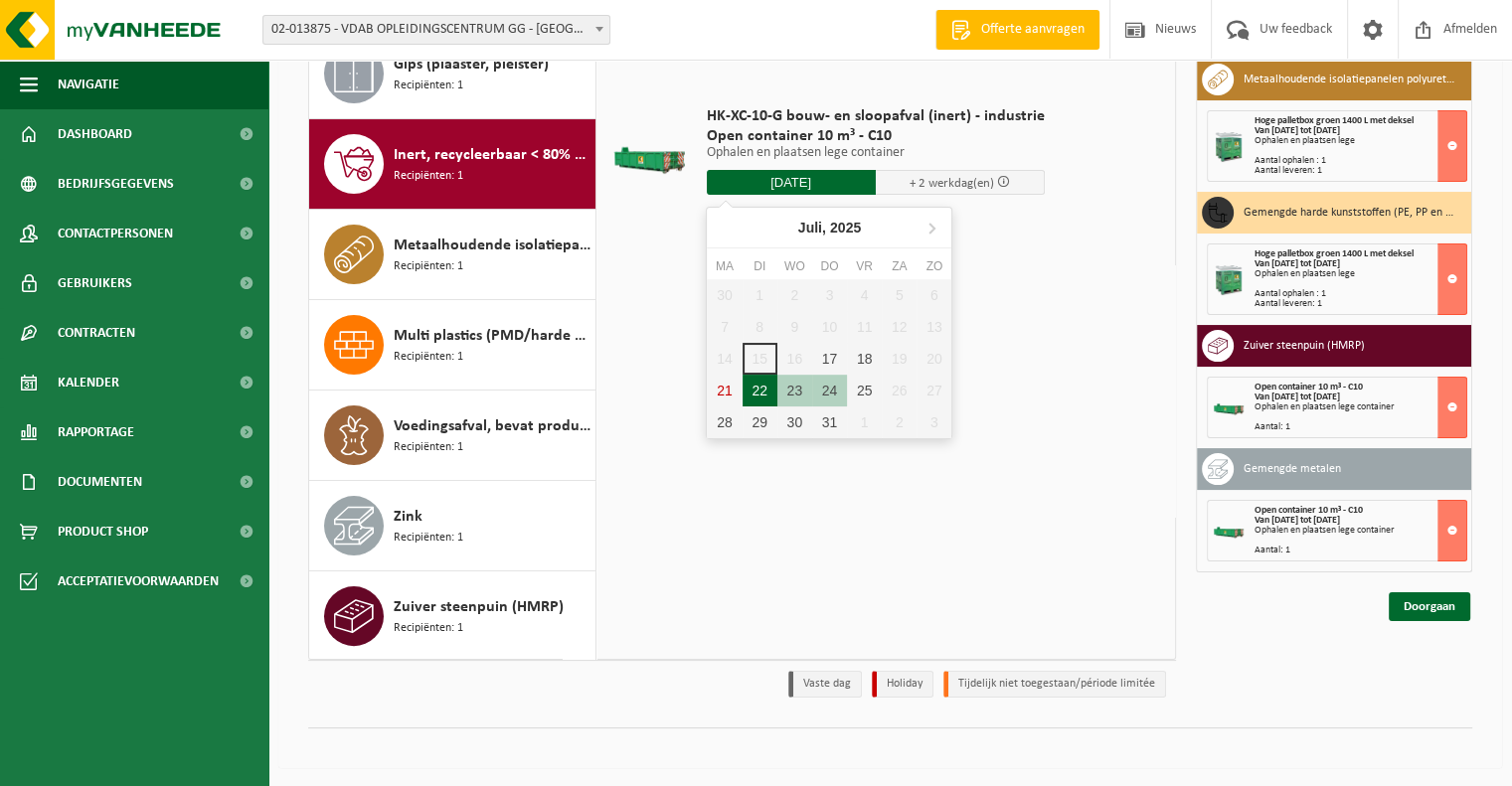 type on "Van 2025-07-22" 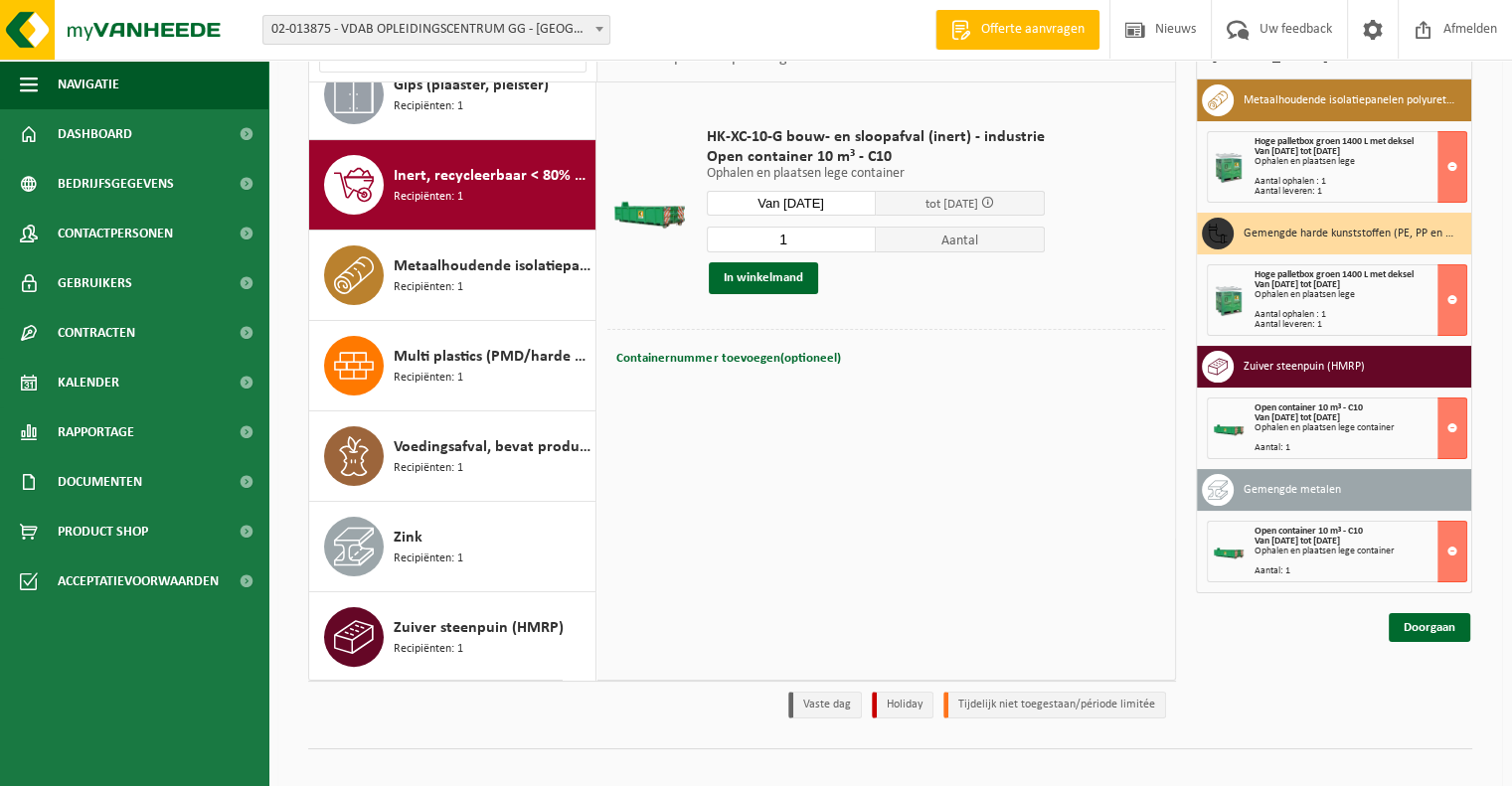 scroll, scrollTop: 183, scrollLeft: 0, axis: vertical 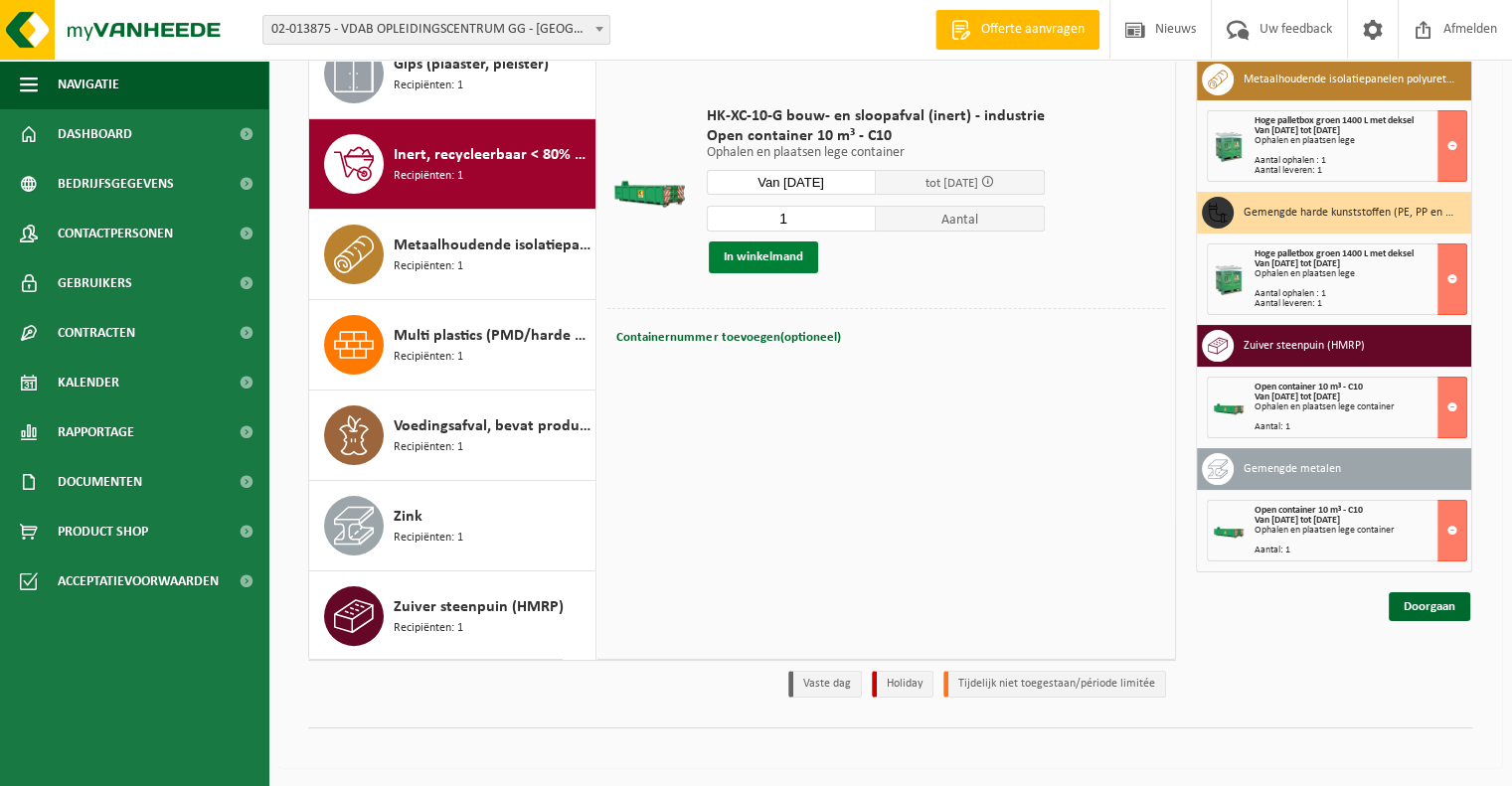 click on "In winkelmand" at bounding box center (763, 257) 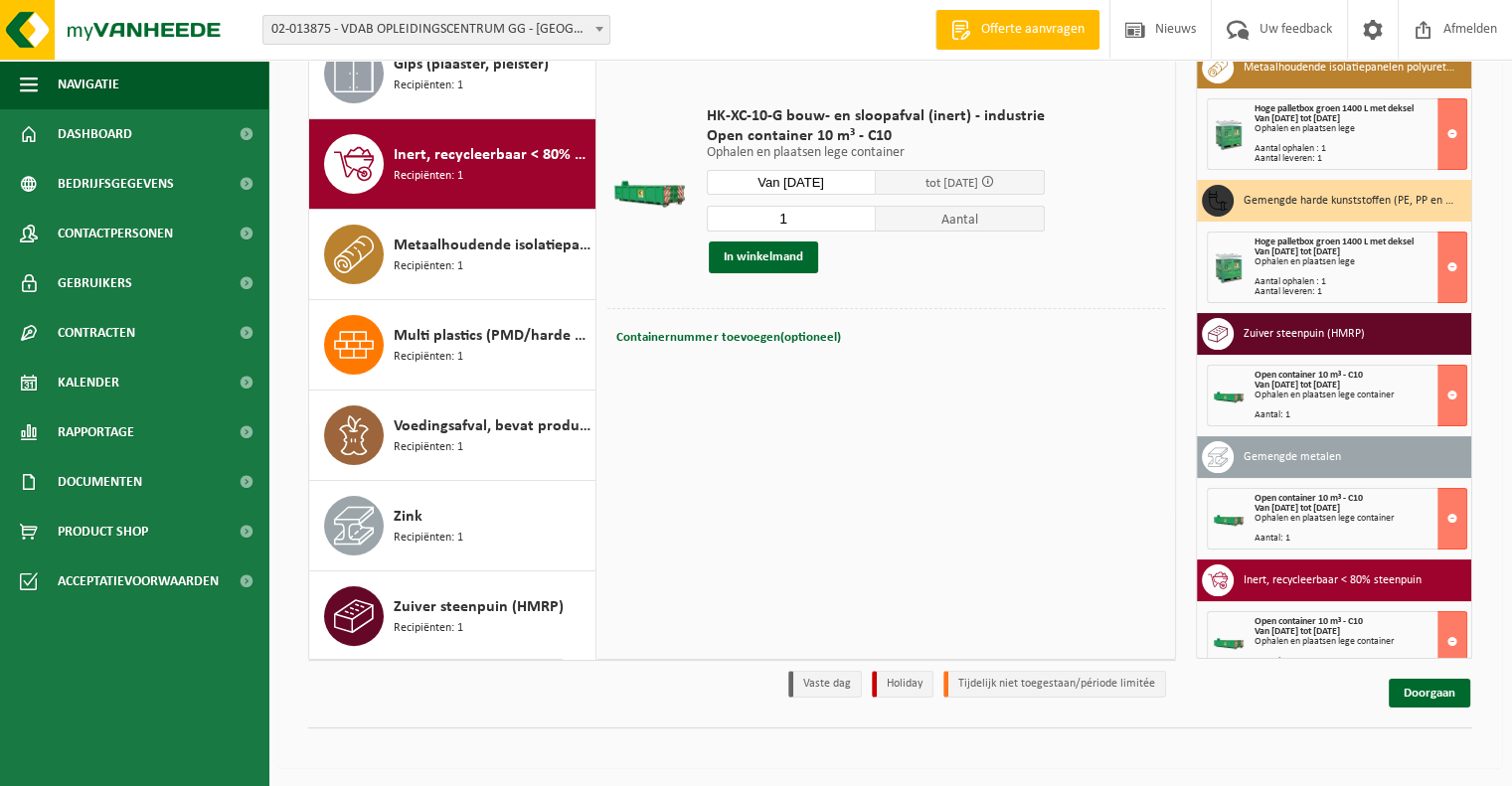 scroll, scrollTop: 35, scrollLeft: 0, axis: vertical 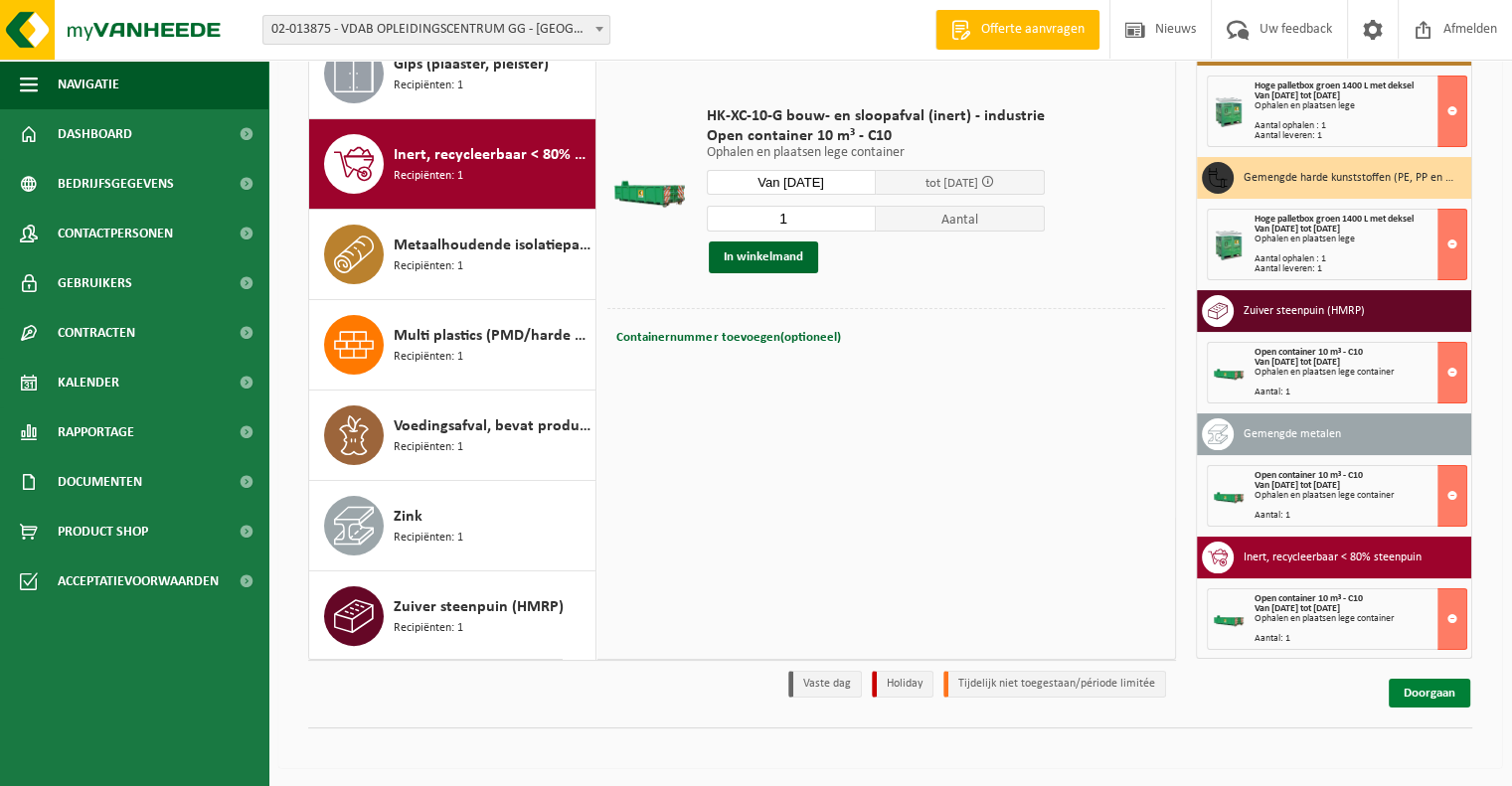 click on "Doorgaan" at bounding box center (1429, 693) 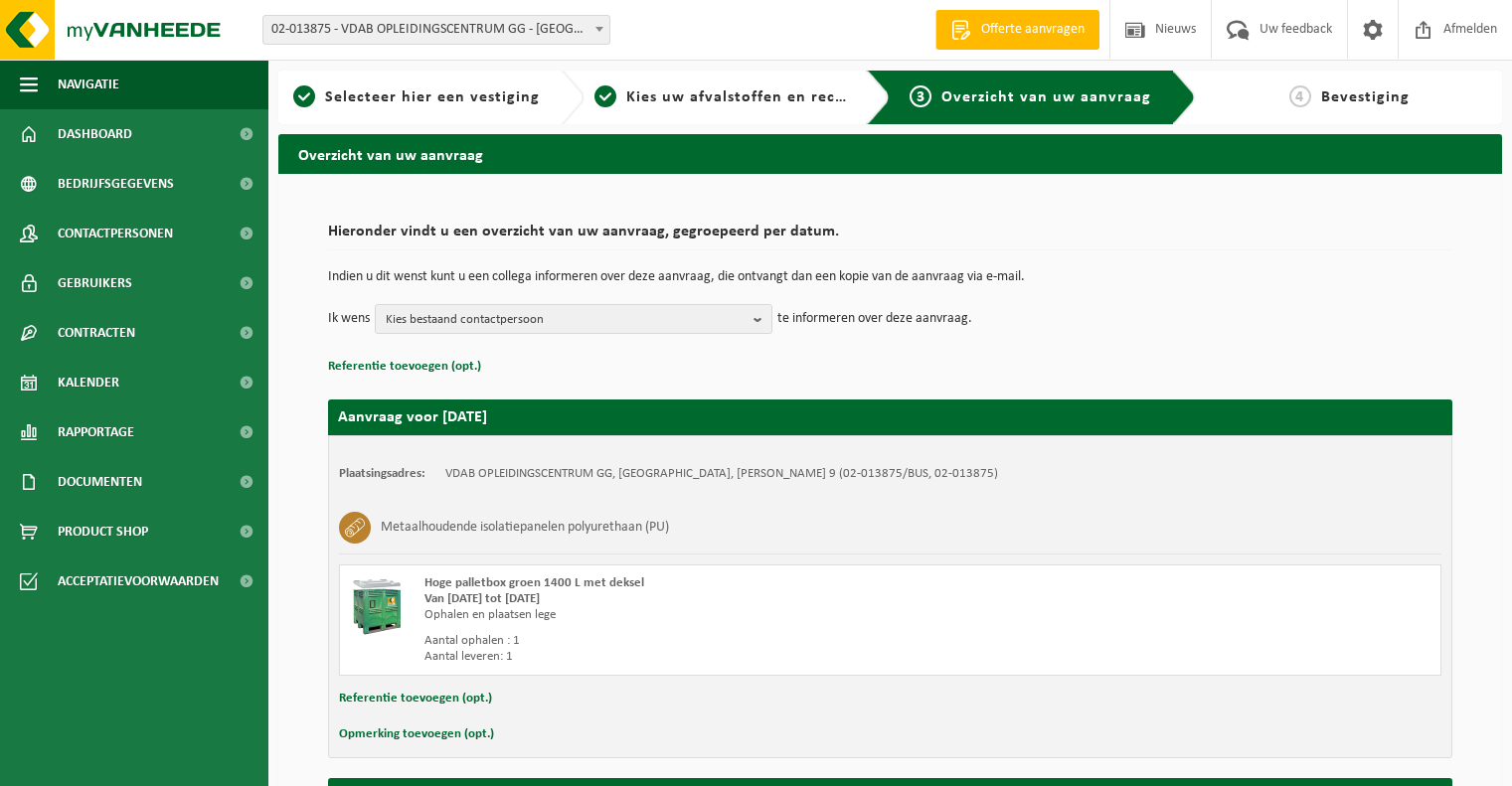 scroll, scrollTop: 0, scrollLeft: 0, axis: both 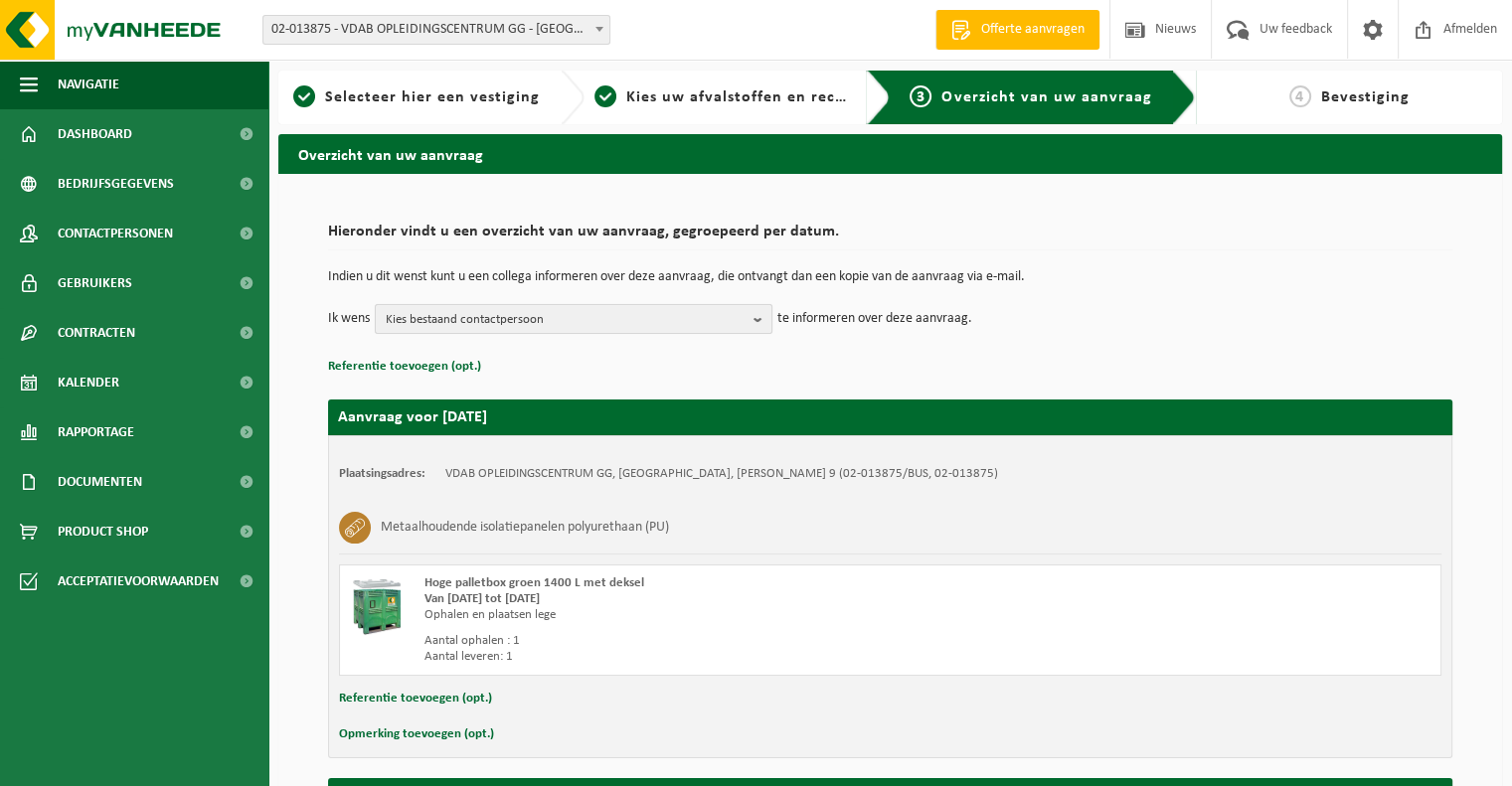 click on "Kies bestaand contactpersoon" at bounding box center [566, 320] 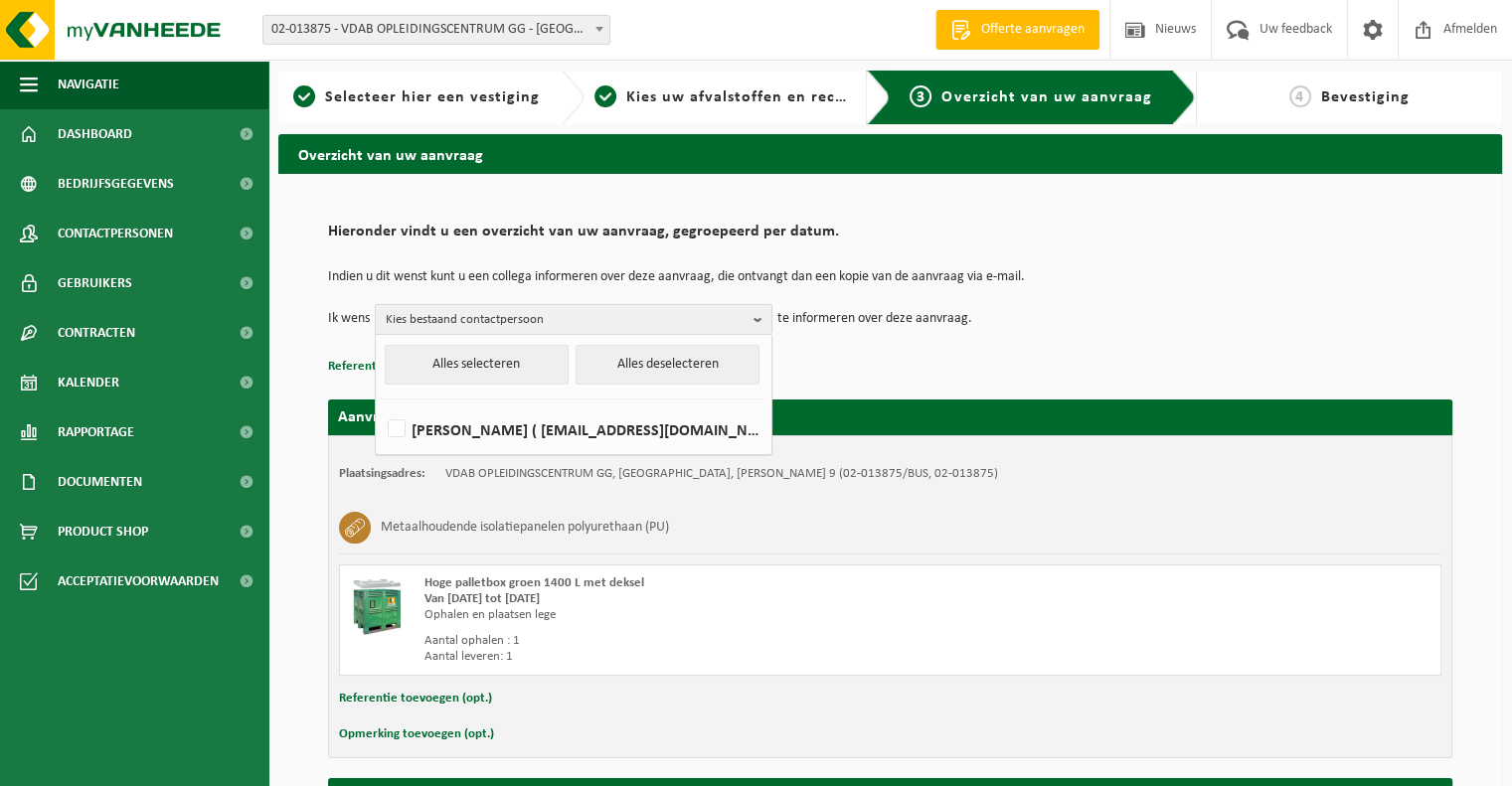 click at bounding box center (762, 319) 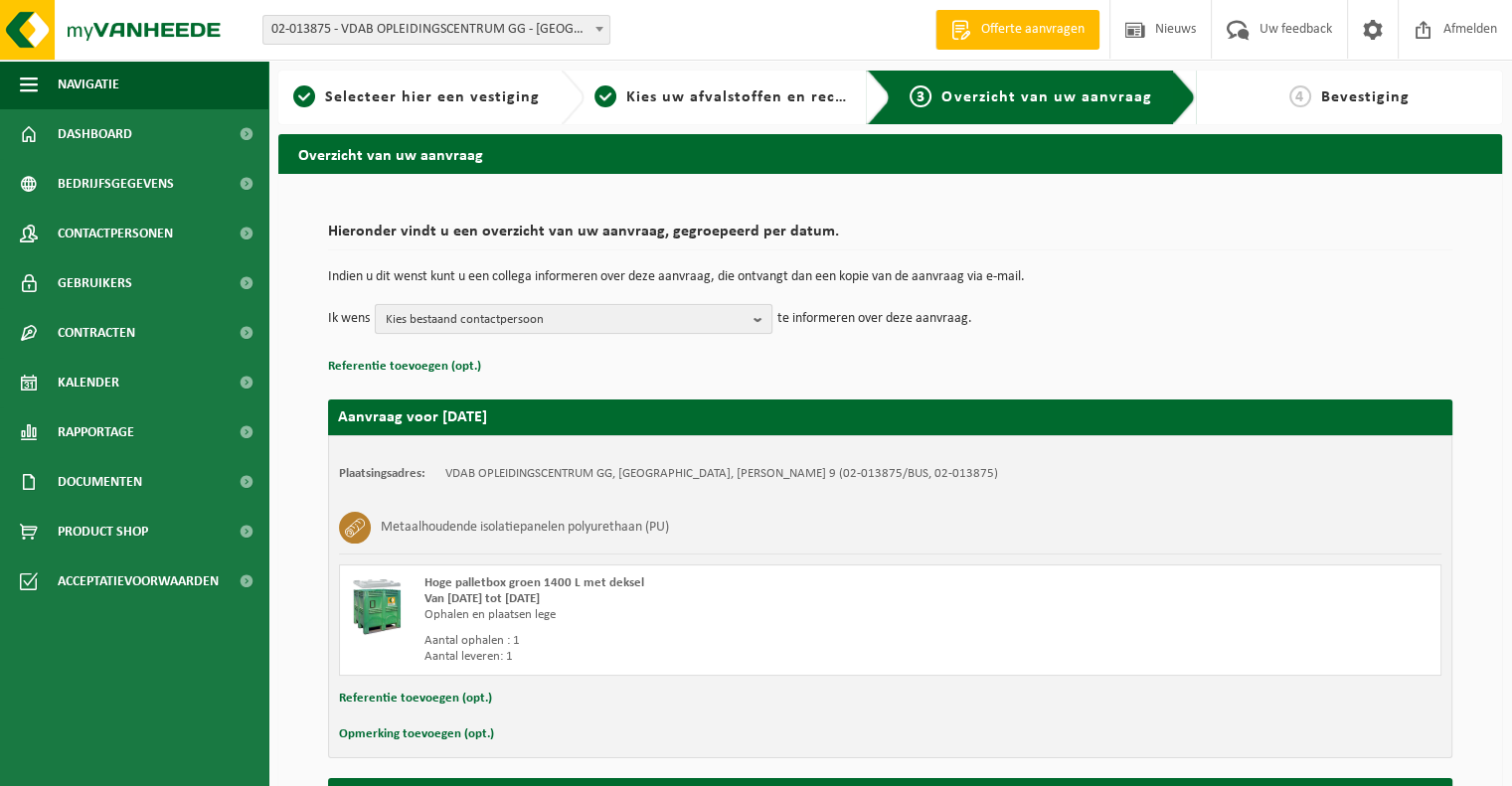 click at bounding box center [762, 319] 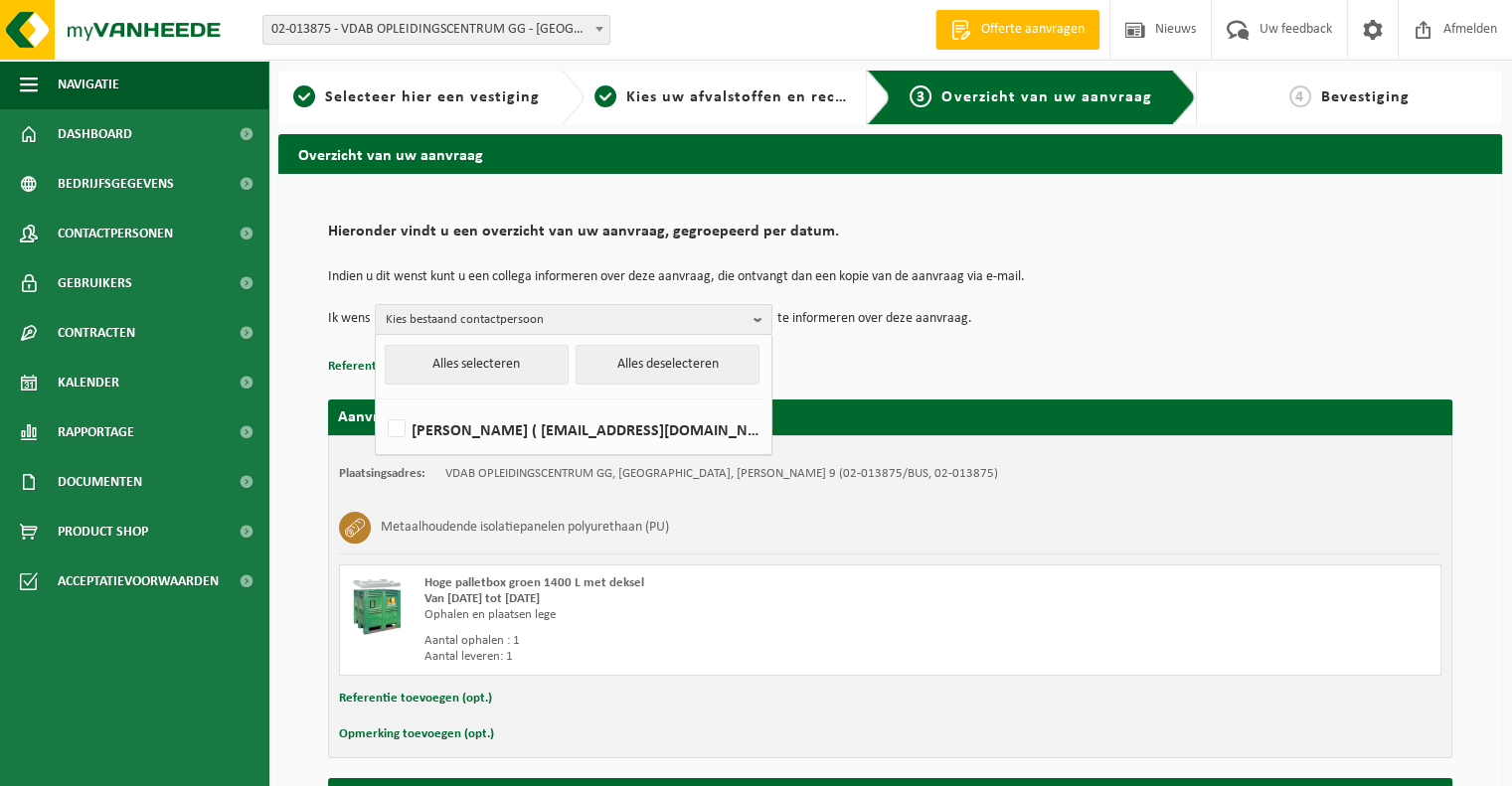 click on "Ik wens        Kies bestaand contactpersoon                   Alles selecteren Alles deselecteren         [PERSON_NAME] ( [EMAIL_ADDRESS][DOMAIN_NAME] )              te informeren over deze aanvraag." at bounding box center [890, 319] 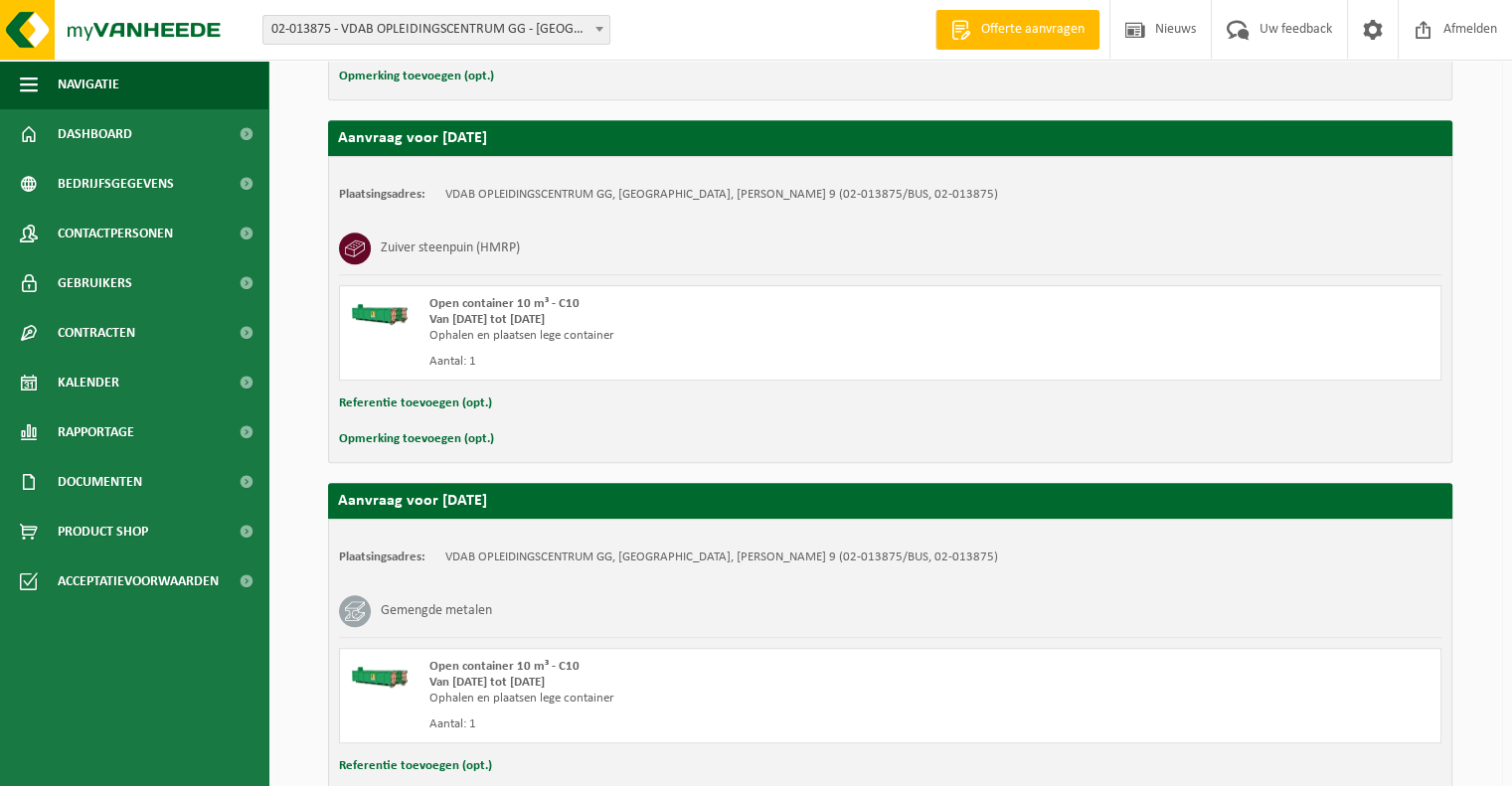 scroll, scrollTop: 937, scrollLeft: 0, axis: vertical 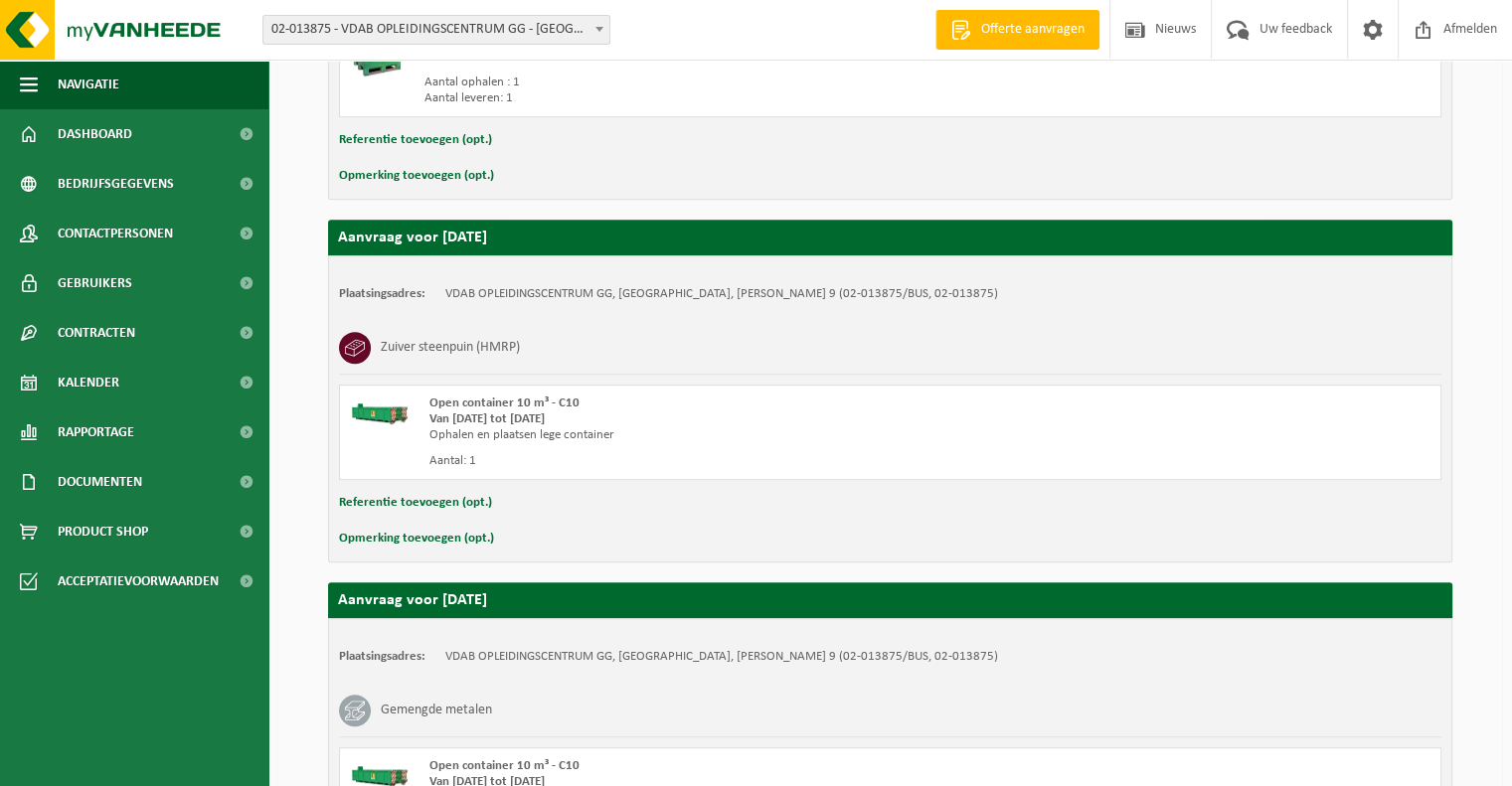 click on "Opmerking toevoegen (opt.)" at bounding box center [417, 176] 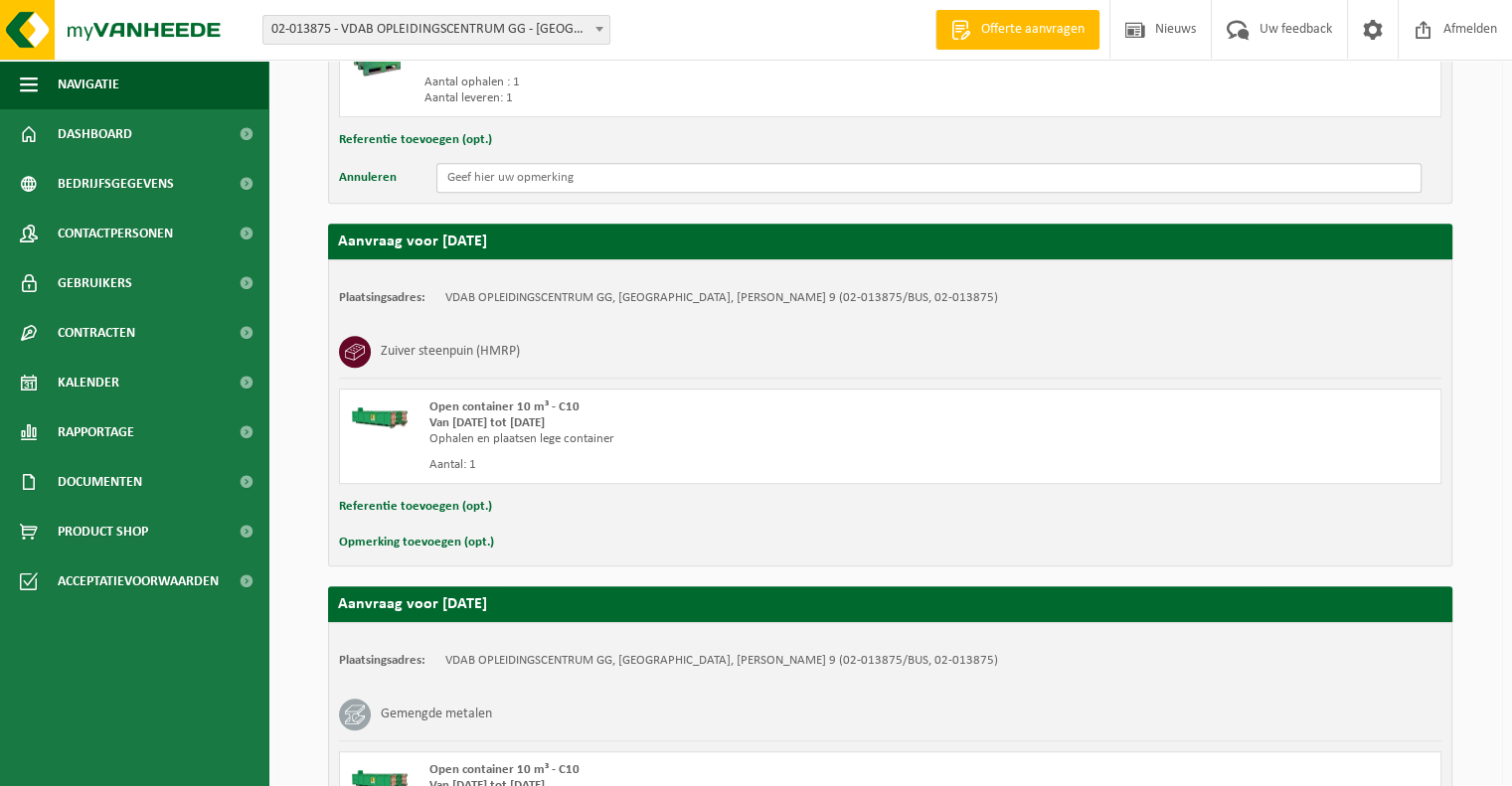 click at bounding box center (928, 178) 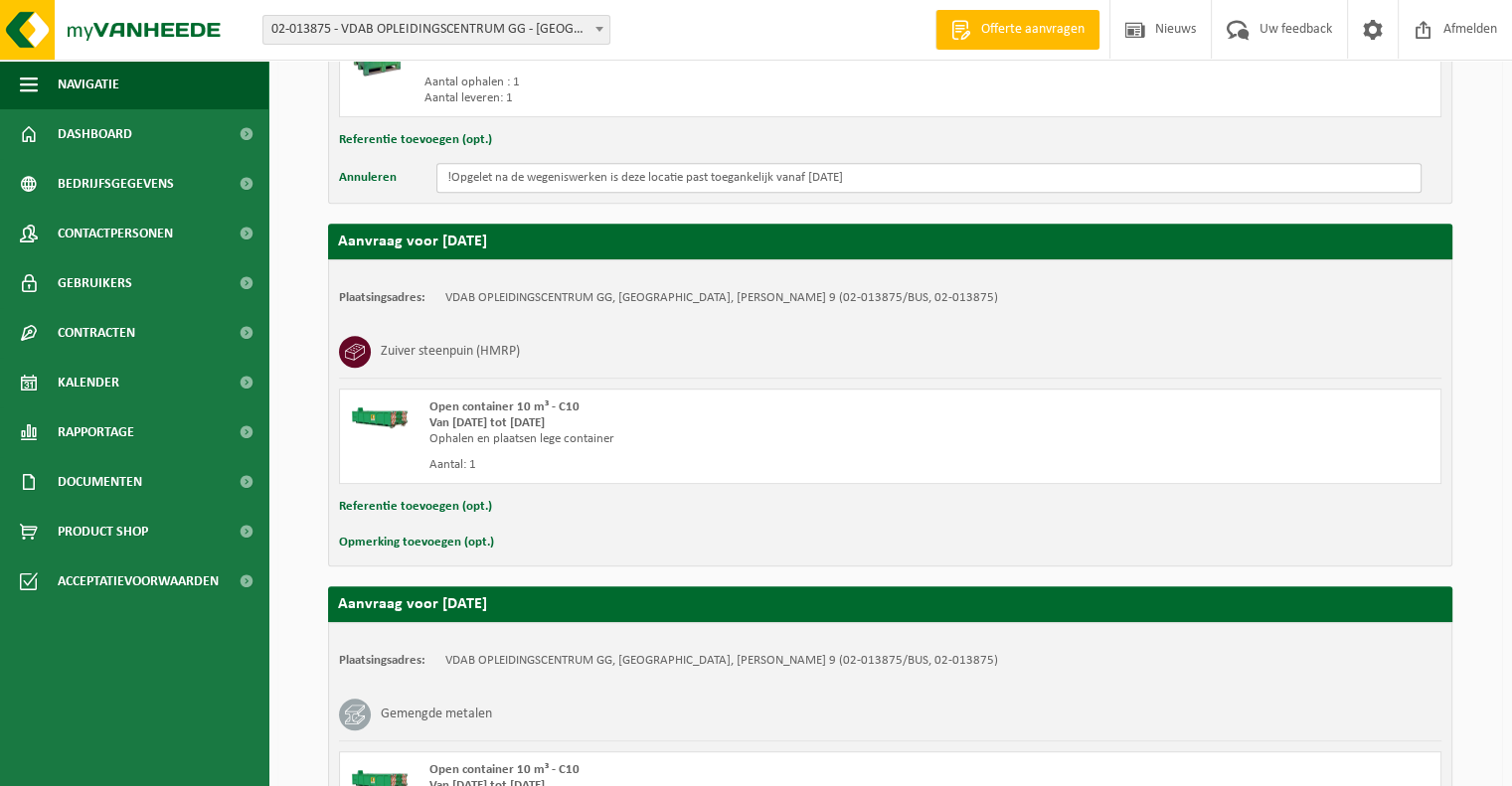 click on "!Opgelet na de wegeniswerken is deze locatie past toegankelijk vanaf 22 juli '25" at bounding box center (928, 178) 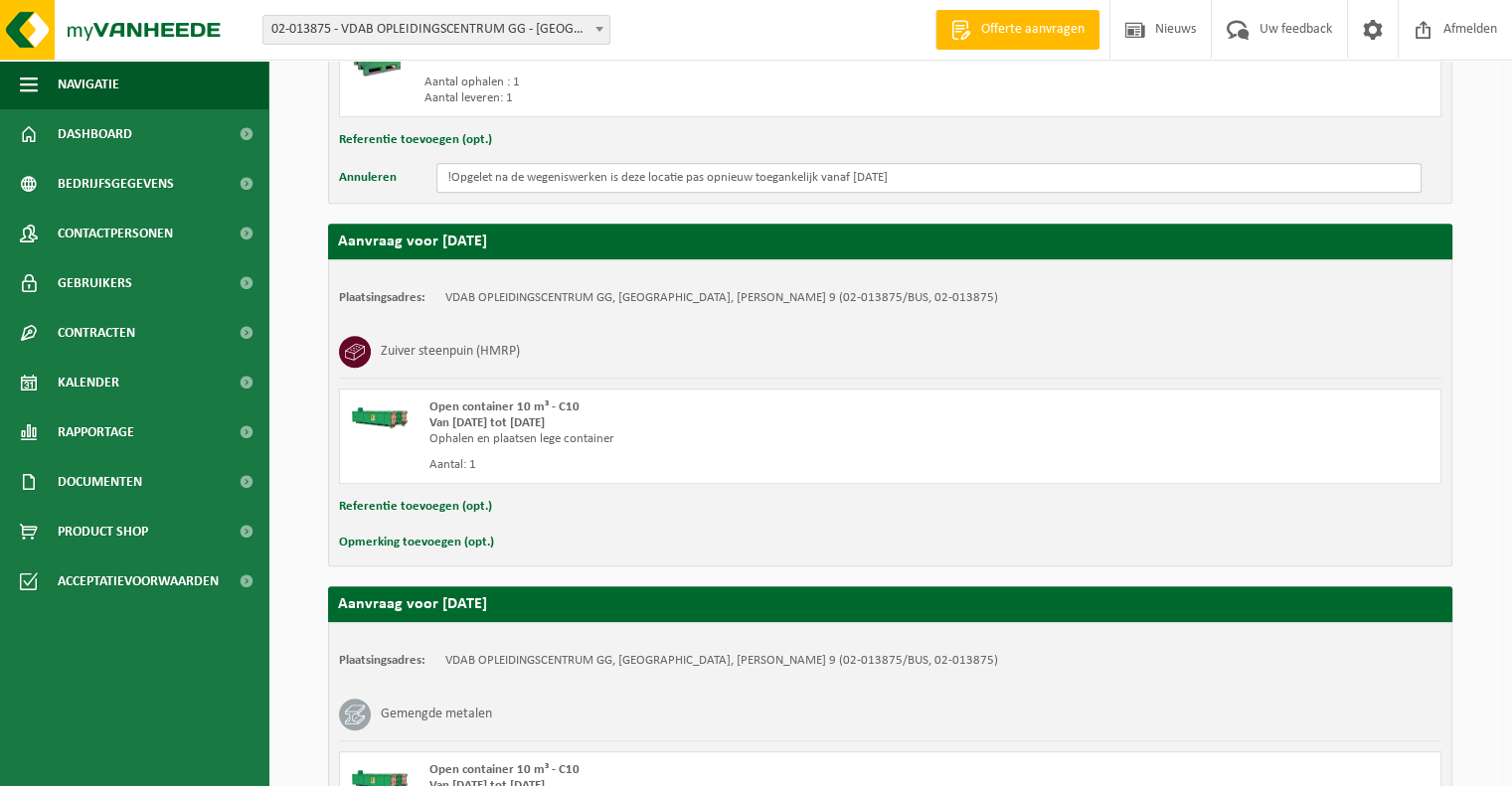 click on "!Opgelet na de wegeniswerken is deze locatie pas opnieuw toegankelijk vanaf 22 juli '25" at bounding box center (928, 178) 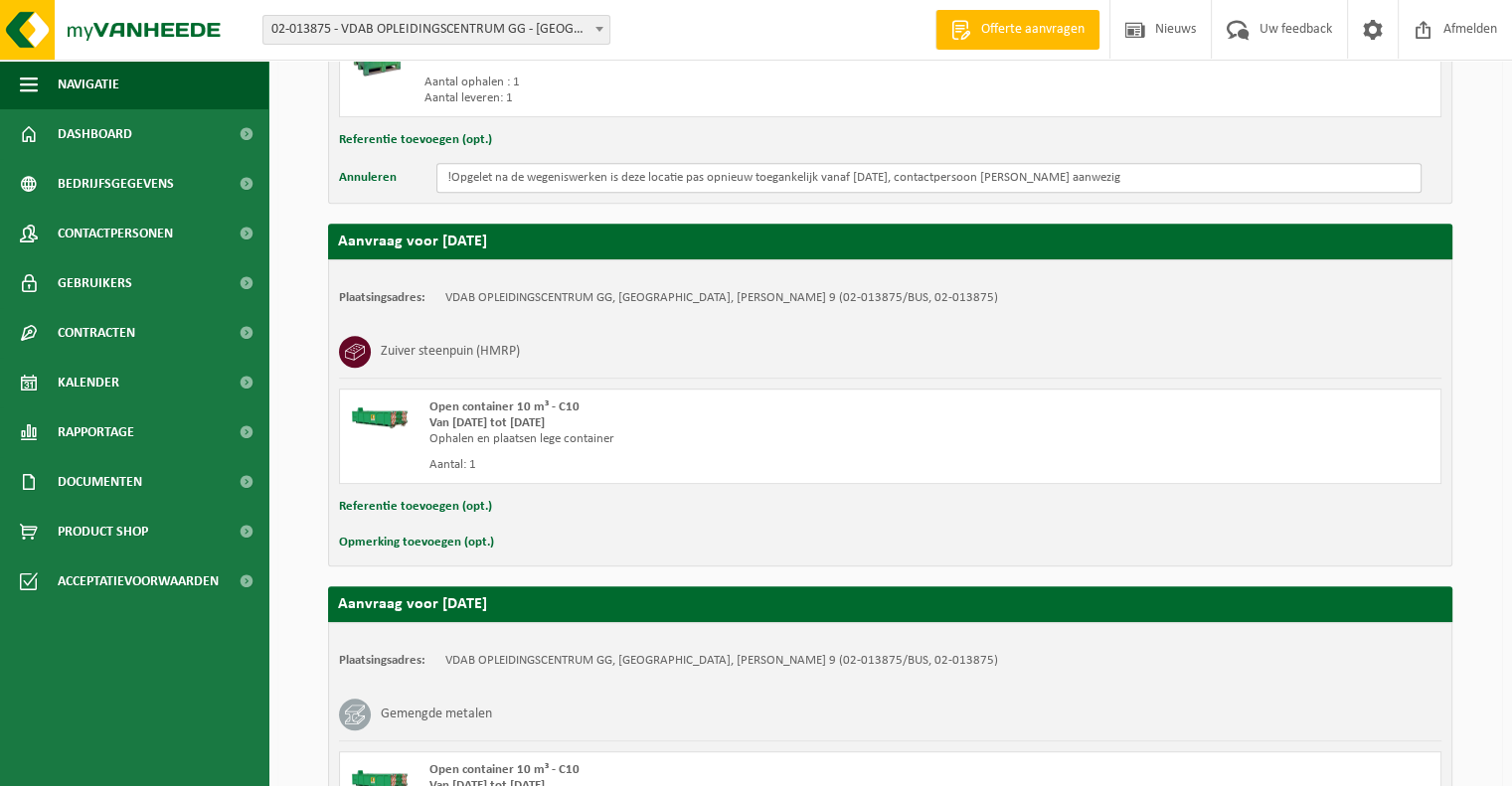 paste on "07u30 tot 15u00" 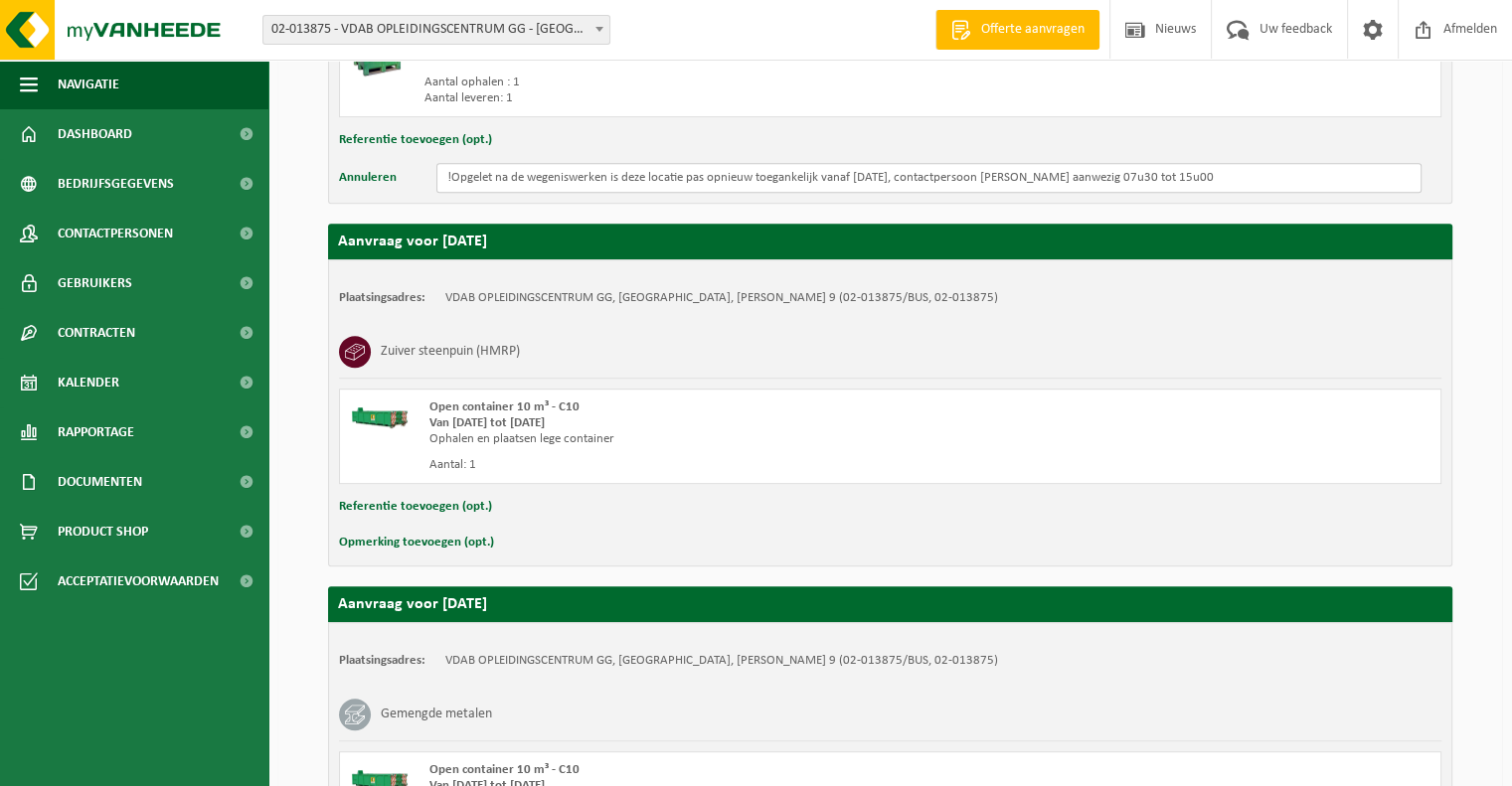 click on "!Opgelet na de wegeniswerken is deze locatie pas opnieuw toegankelijk vanaf 22 juli '25, contactpersoon Lothar Verhulst aanwezig 07u30 tot 15u00" at bounding box center (928, 178) 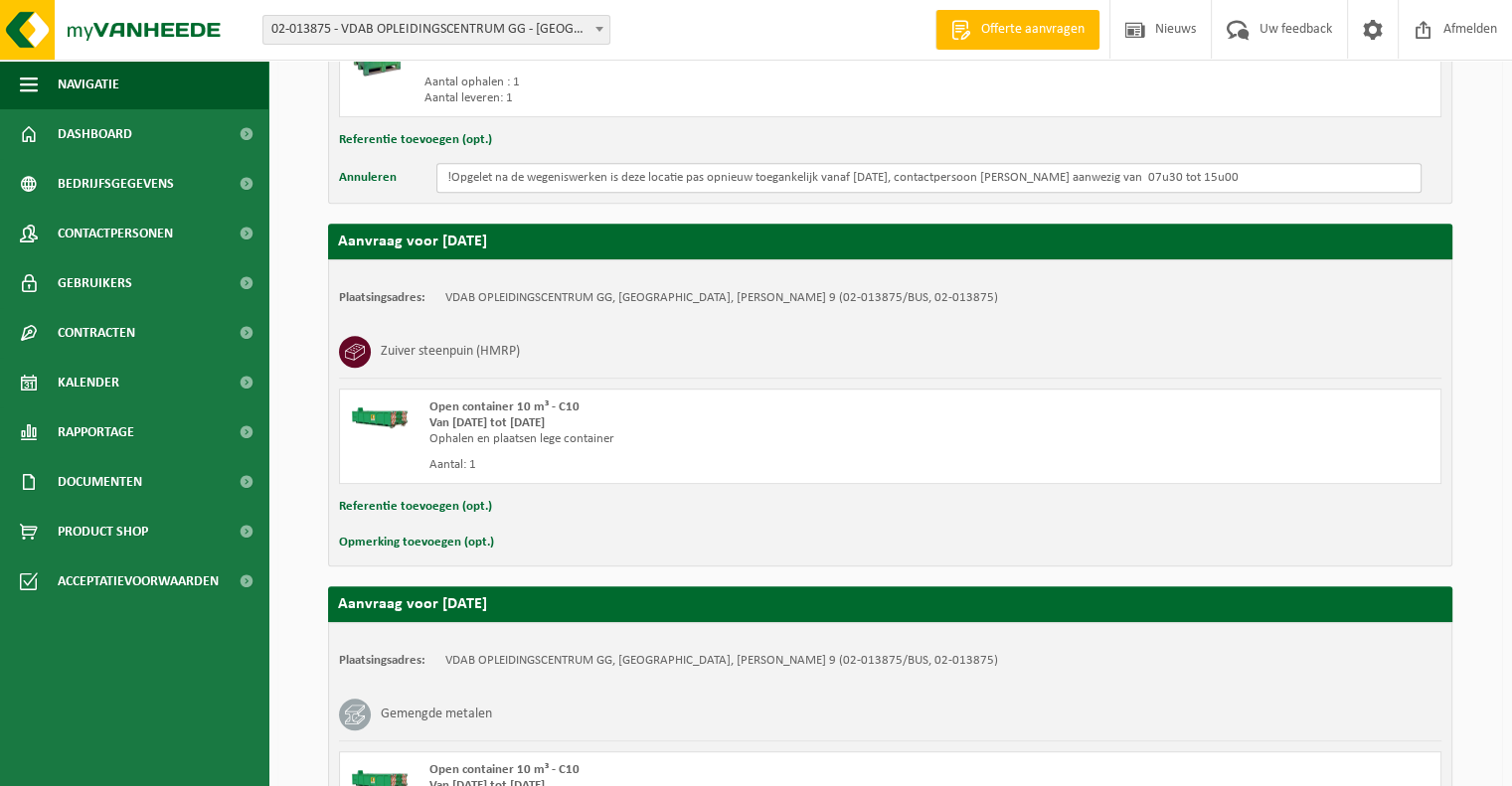 click on "!Opgelet na de wegeniswerken is deze locatie pas opnieuw toegankelijk vanaf 22 juli '25, contactpersoon Lothar Verhulst aanwezig van  07u30 tot 15u00" at bounding box center (928, 178) 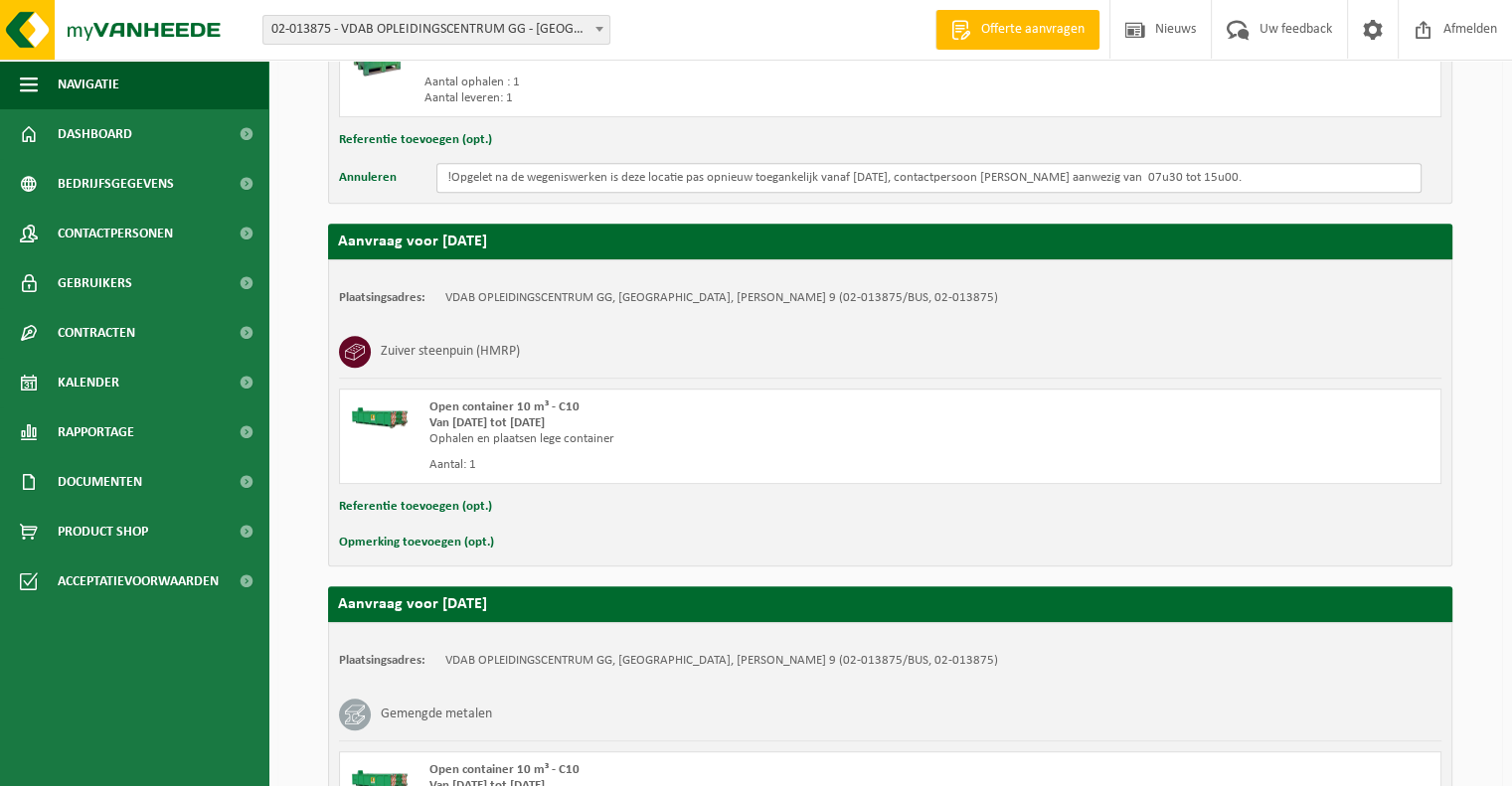 drag, startPoint x: 1257, startPoint y: 177, endPoint x: 424, endPoint y: 174, distance: 833.0054 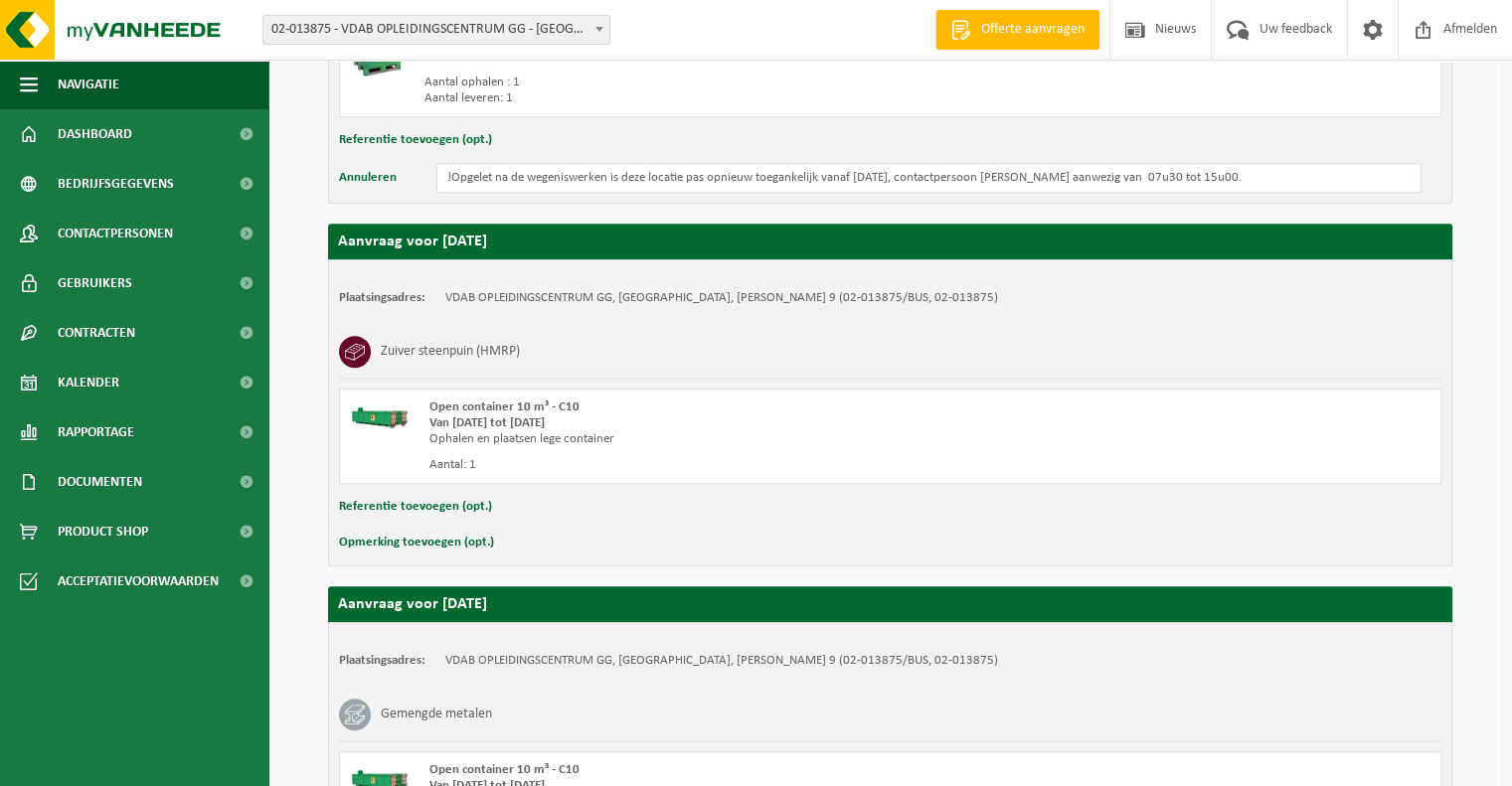 click on "Opmerking toevoegen (opt.)" at bounding box center (417, 543) 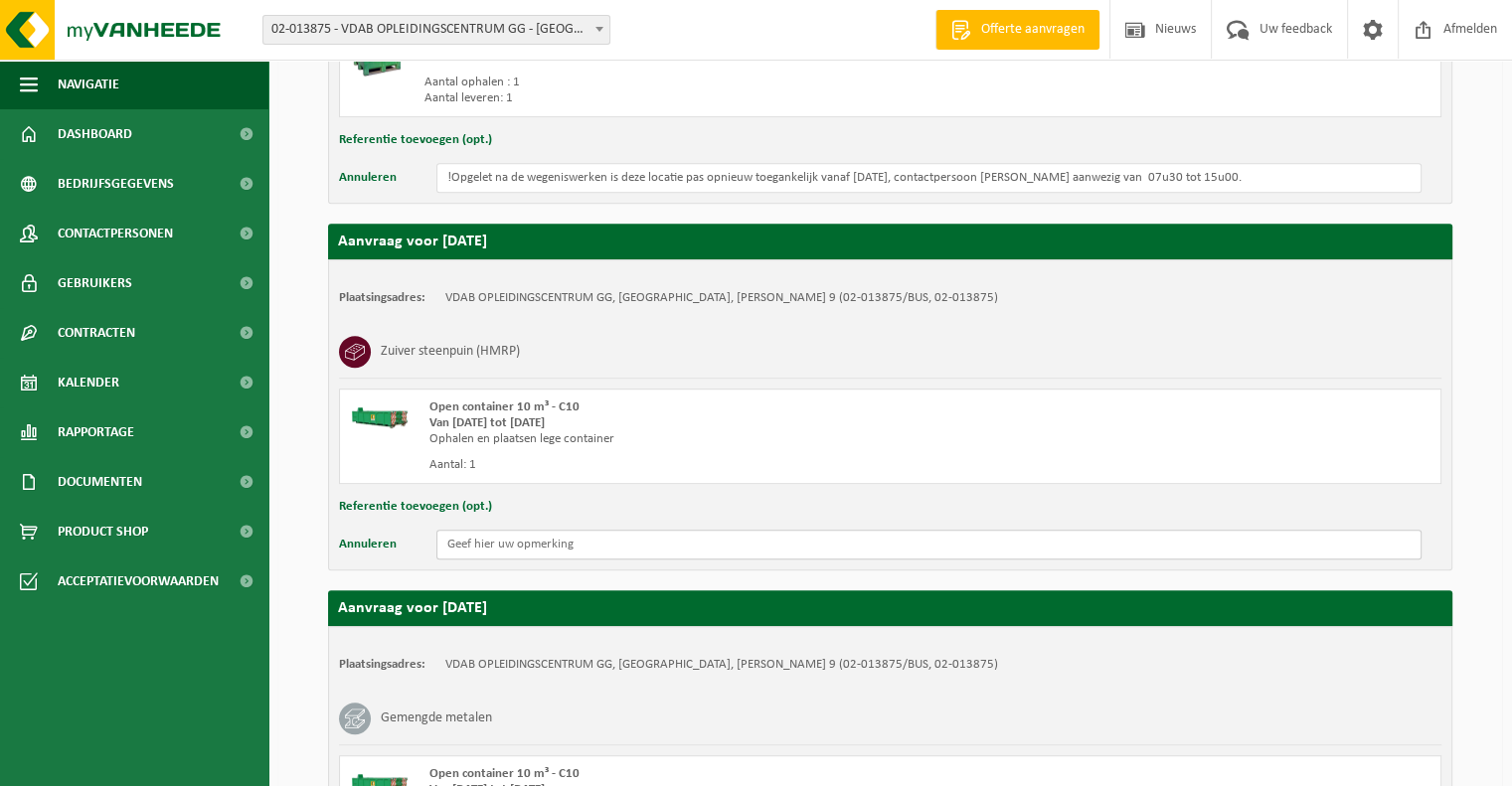 click at bounding box center (928, 545) 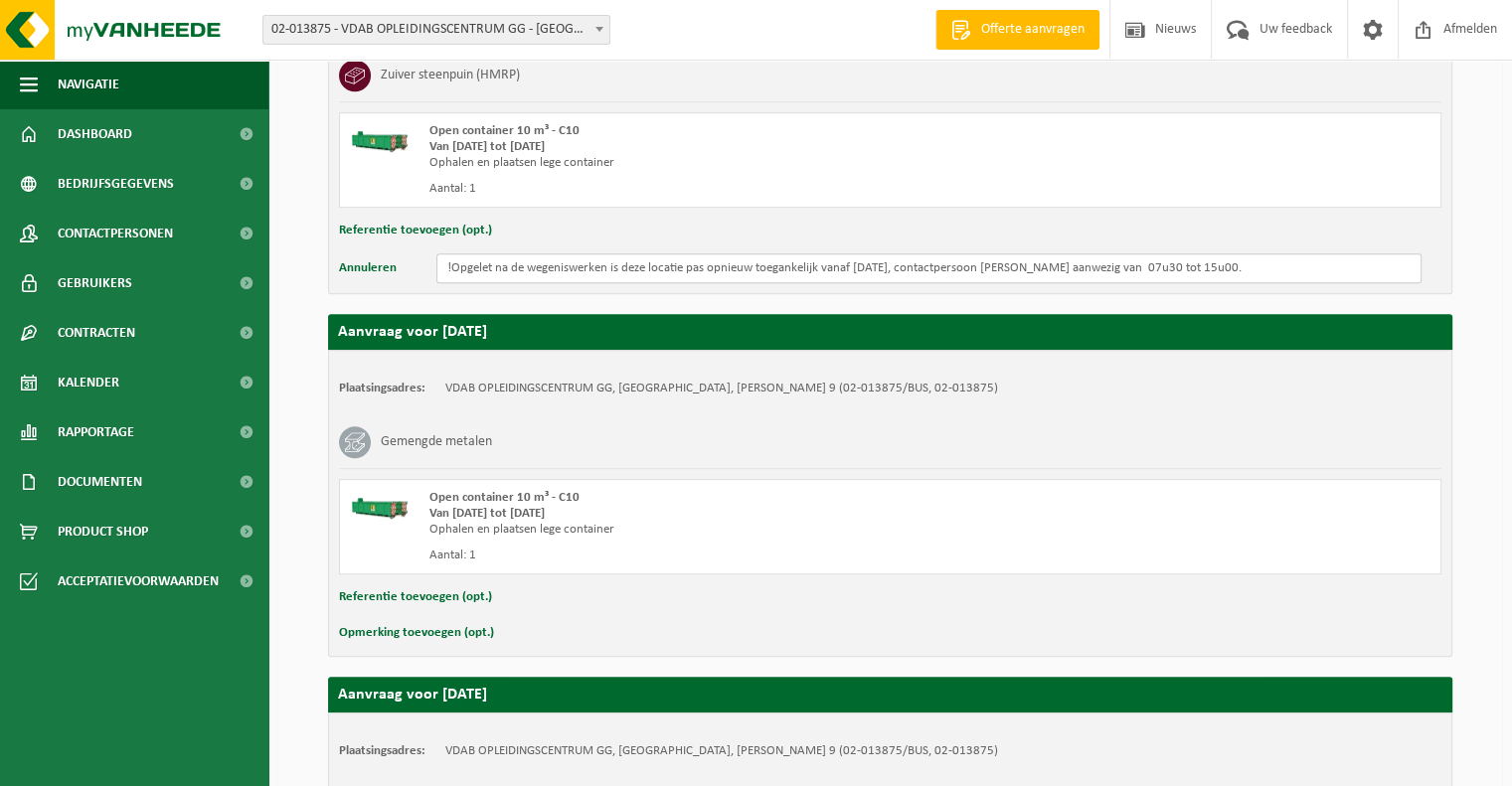 scroll, scrollTop: 1235, scrollLeft: 0, axis: vertical 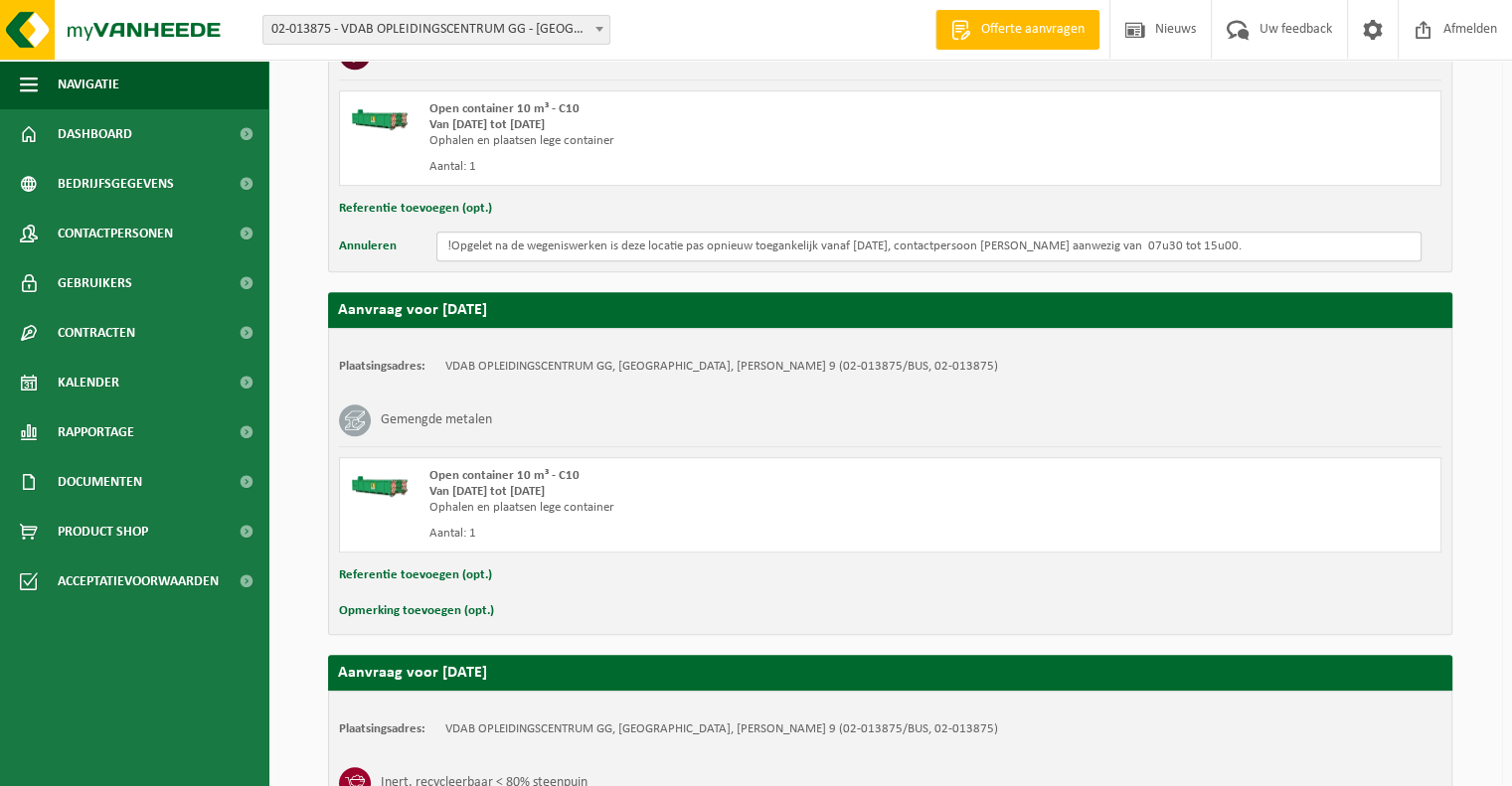 type on "!Opgelet na de wegeniswerken is deze locatie pas opnieuw toegankelijk vanaf 22 juli '25, contactpersoon Lothar Verhulst aanwezig van  07u30 tot 15u00." 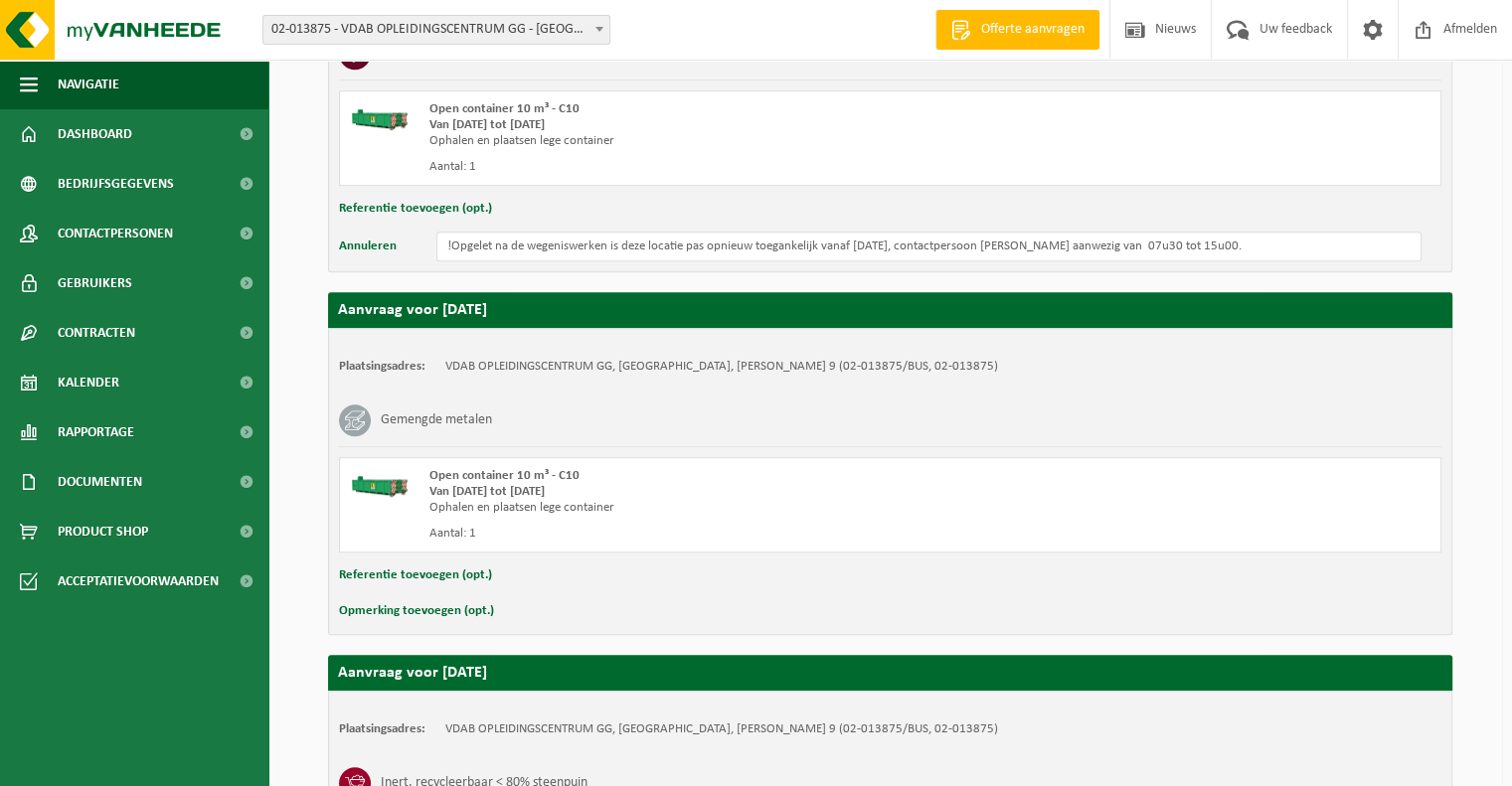 click on "Opmerking toevoegen (opt.)" at bounding box center (417, 611) 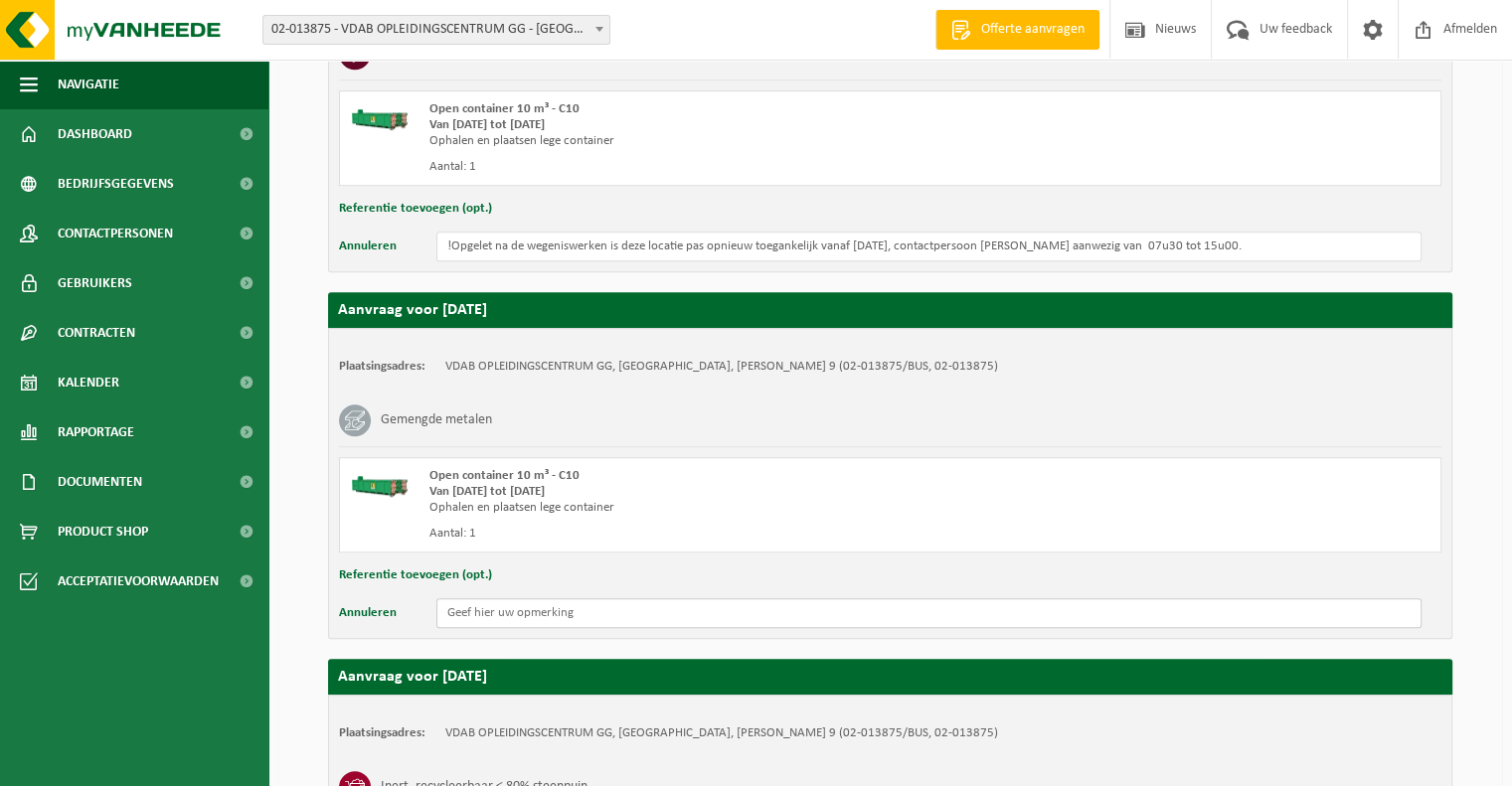 click at bounding box center (928, 613) 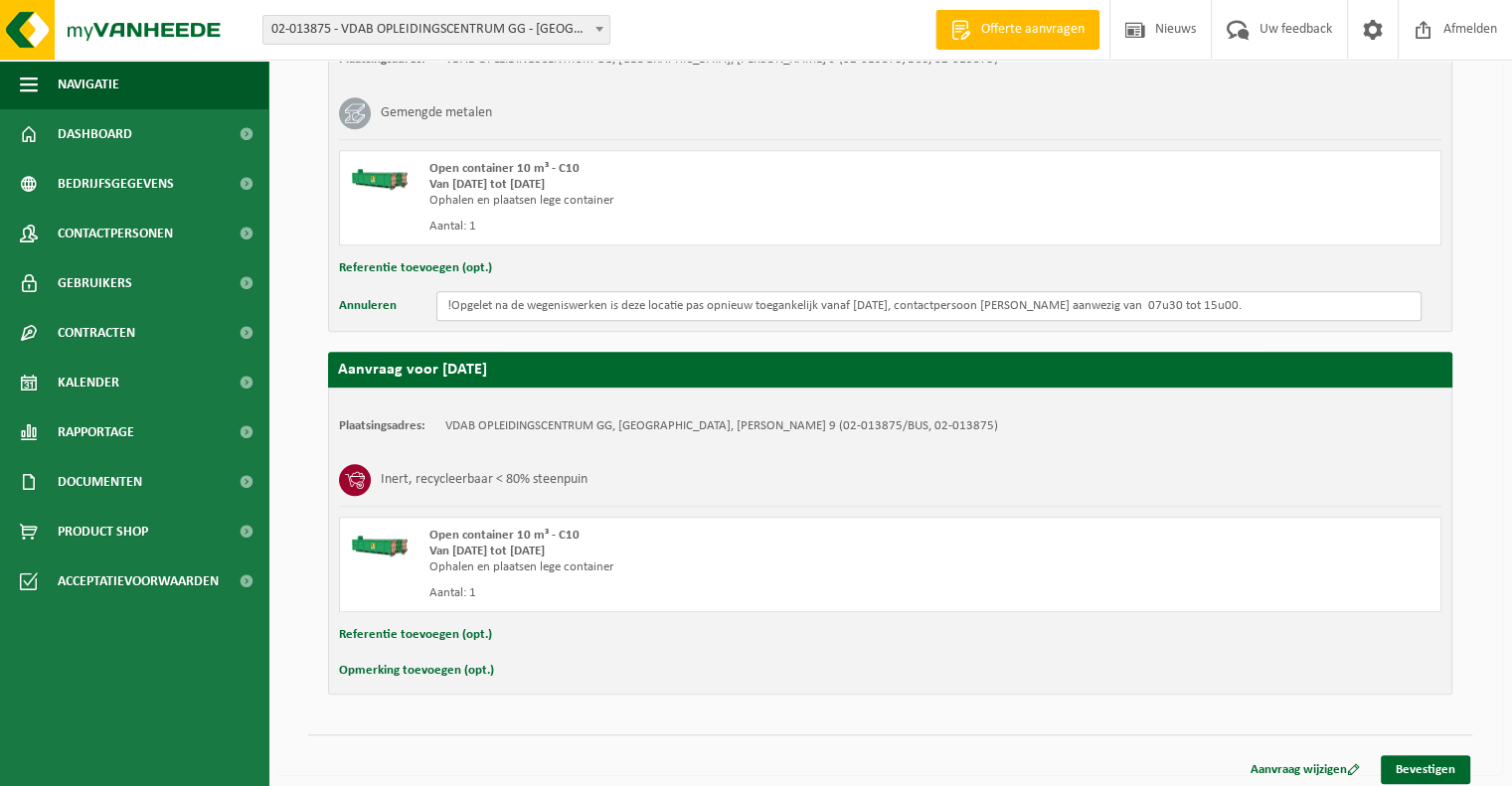 scroll, scrollTop: 1545, scrollLeft: 0, axis: vertical 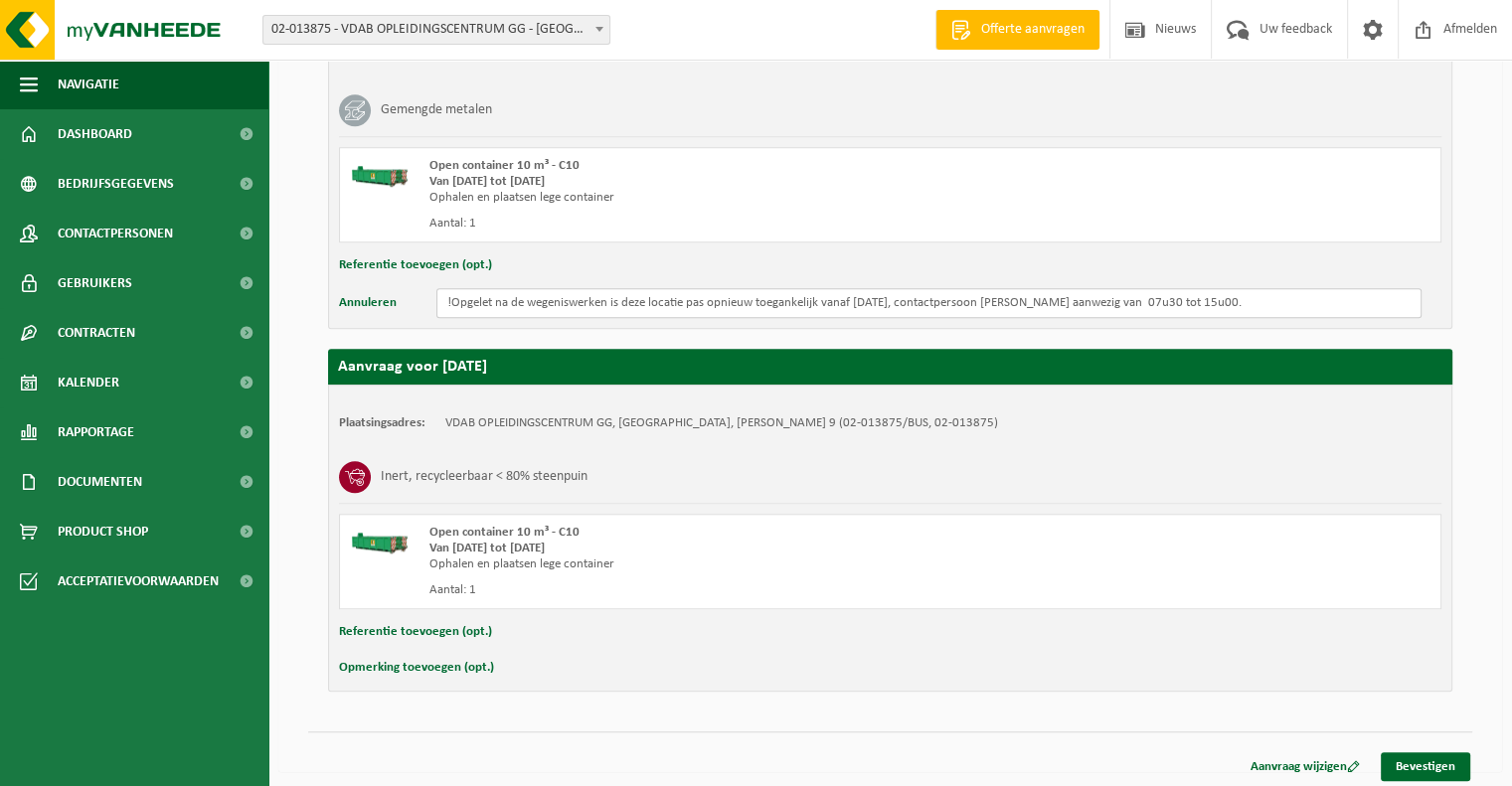 type on "!Opgelet na de wegeniswerken is deze locatie pas opnieuw toegankelijk vanaf 22 juli '25, contactpersoon Lothar Verhulst aanwezig van  07u30 tot 15u00." 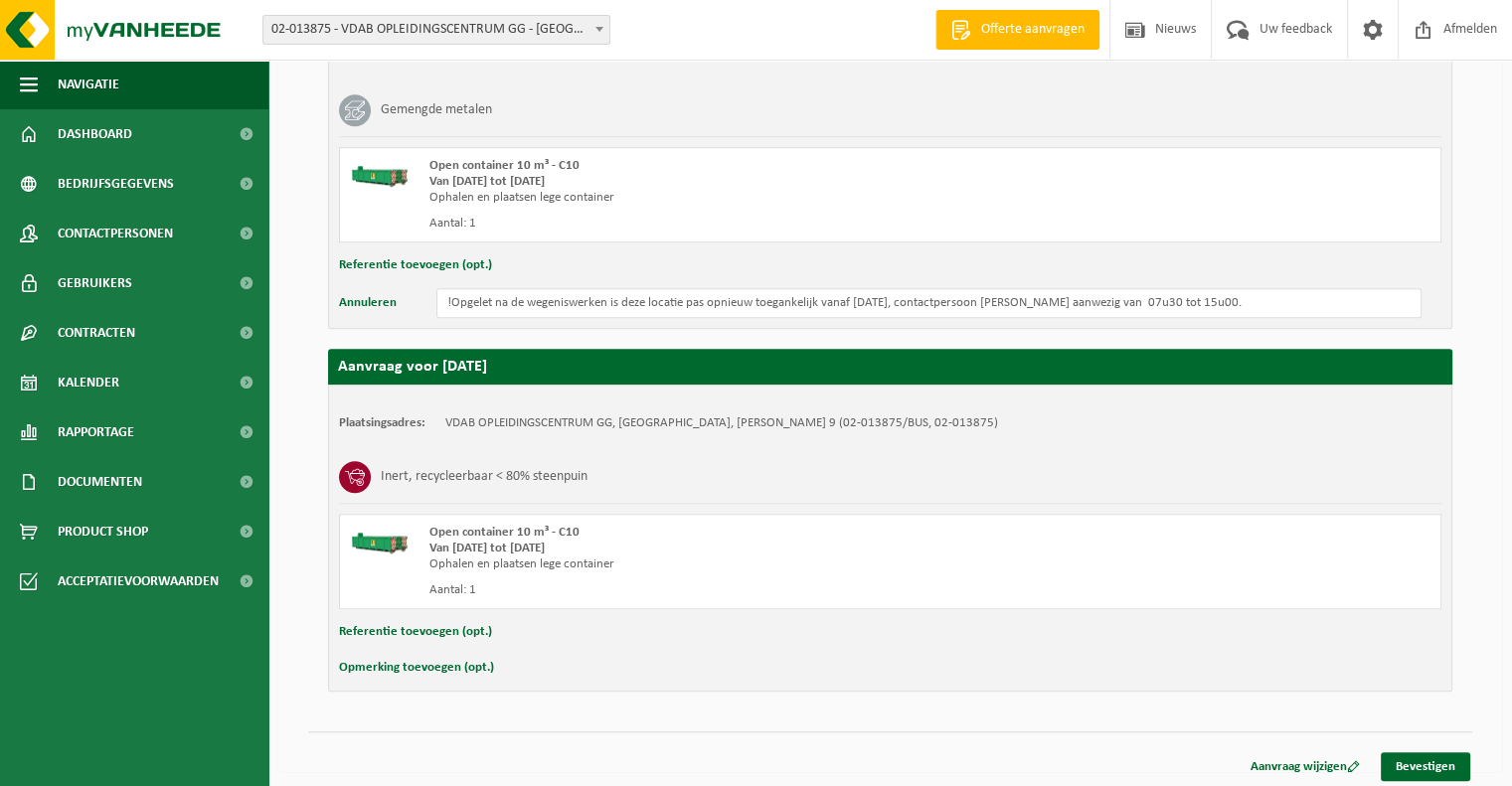click on "Opmerking toevoegen (opt.)" at bounding box center [417, 668] 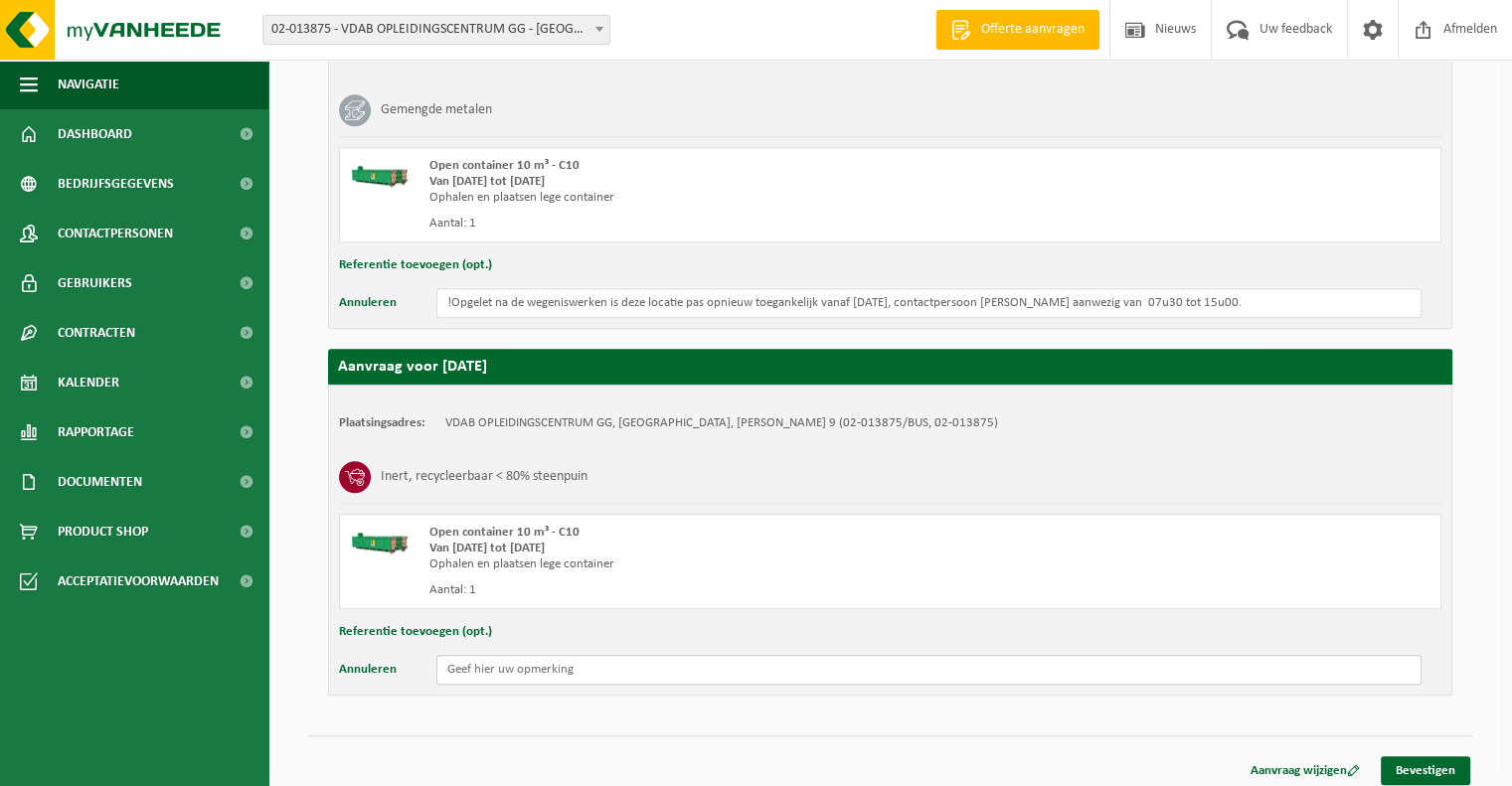 click at bounding box center (928, 670) 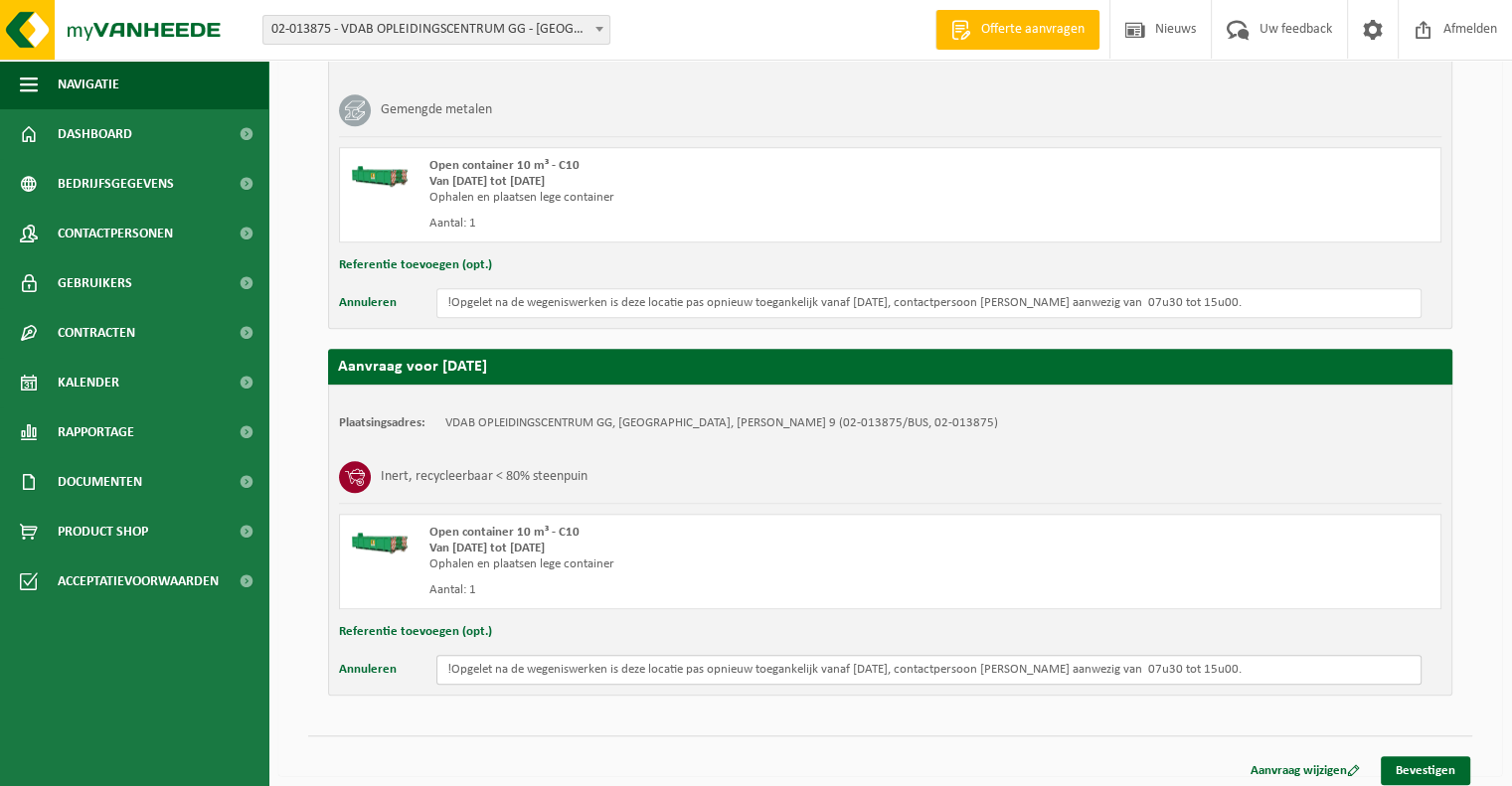 drag, startPoint x: 493, startPoint y: 666, endPoint x: 637, endPoint y: 662, distance: 144.05554 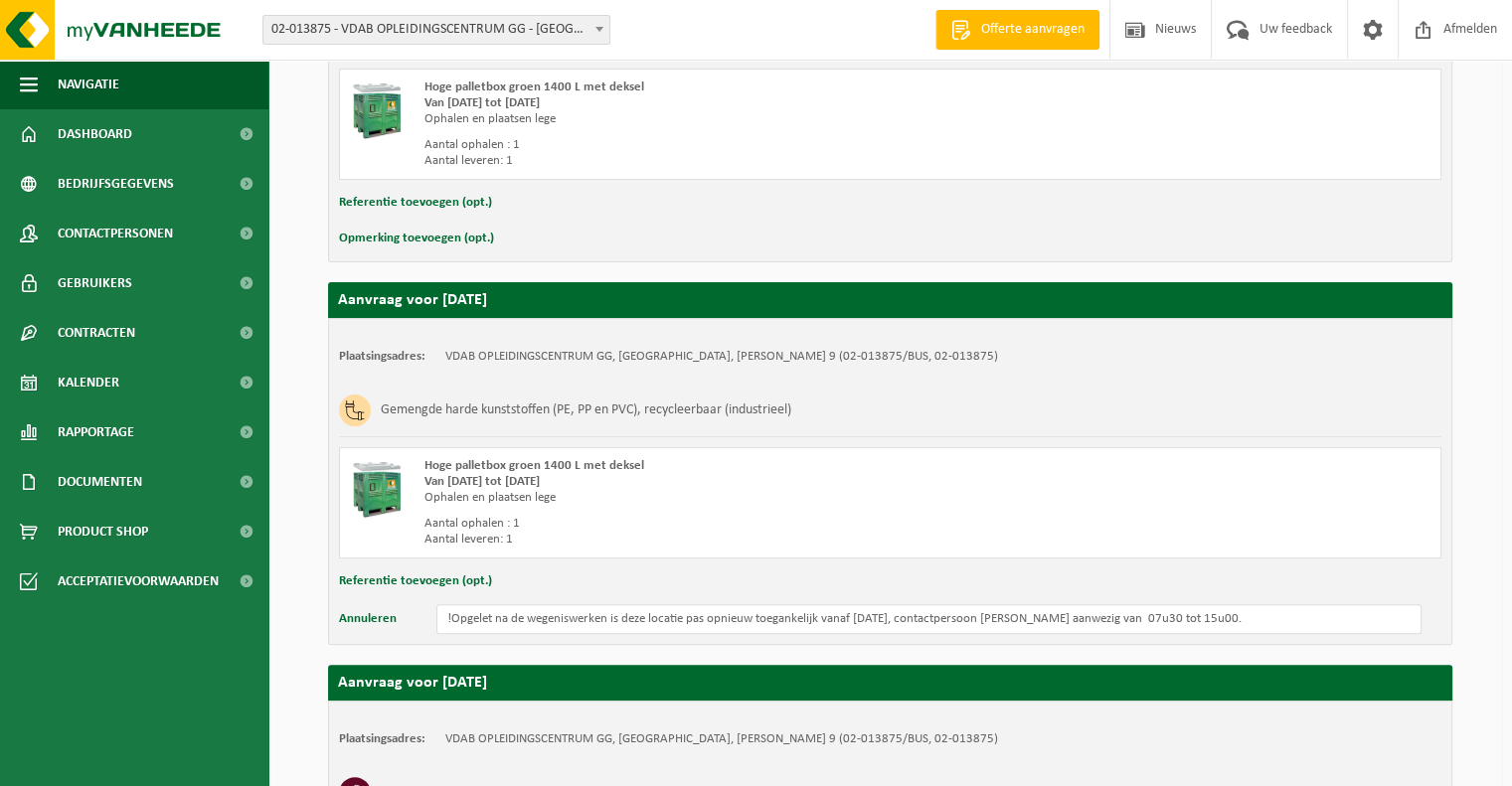 scroll, scrollTop: 452, scrollLeft: 0, axis: vertical 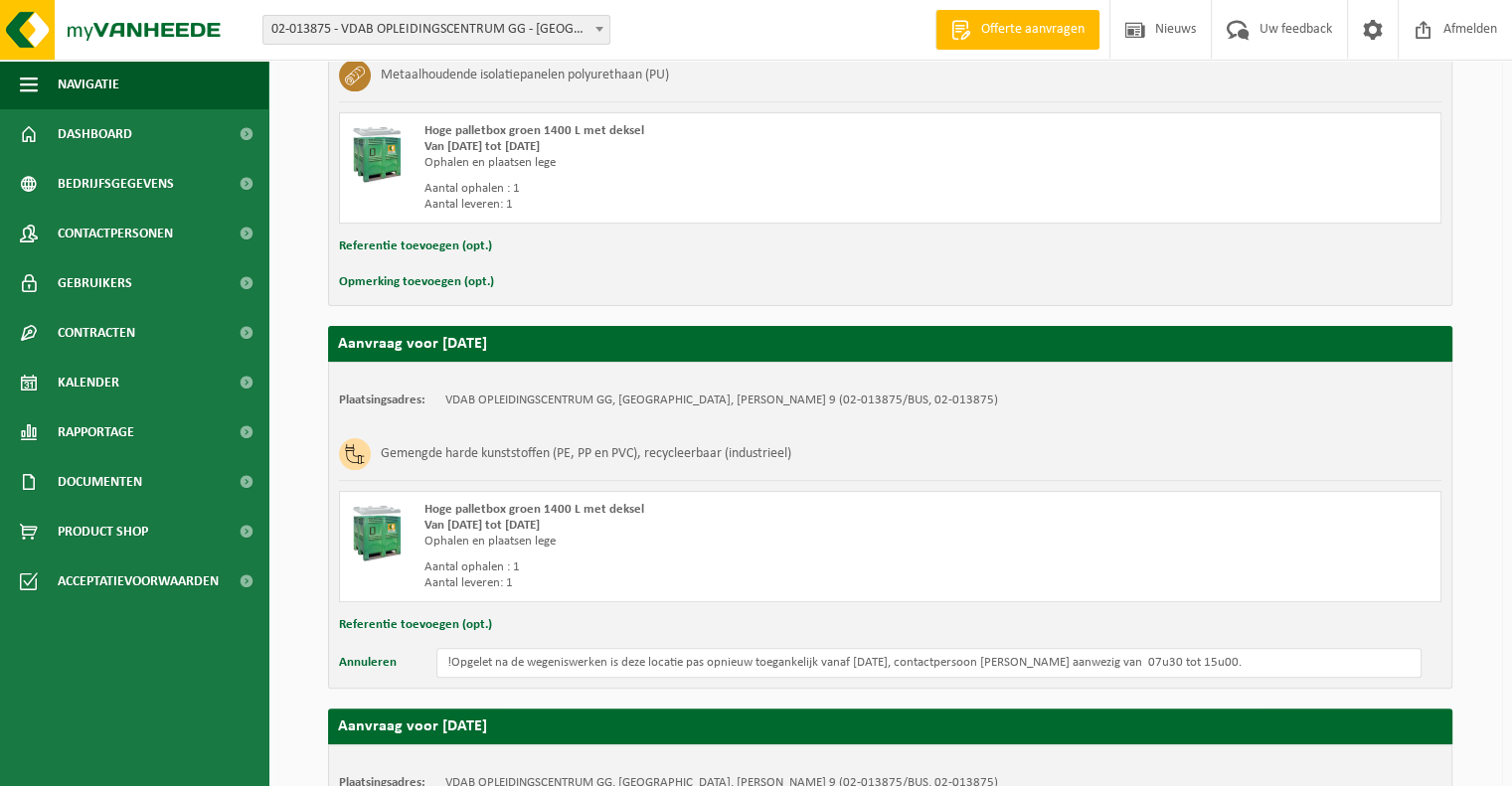 type on "!Opgelet na de wegeniswerken is deze locatie pas opnieuw toegankelijk vanaf 22 juli '25, contactpersoon Lothar Verhulst aanwezig van  07u30 tot 15u00." 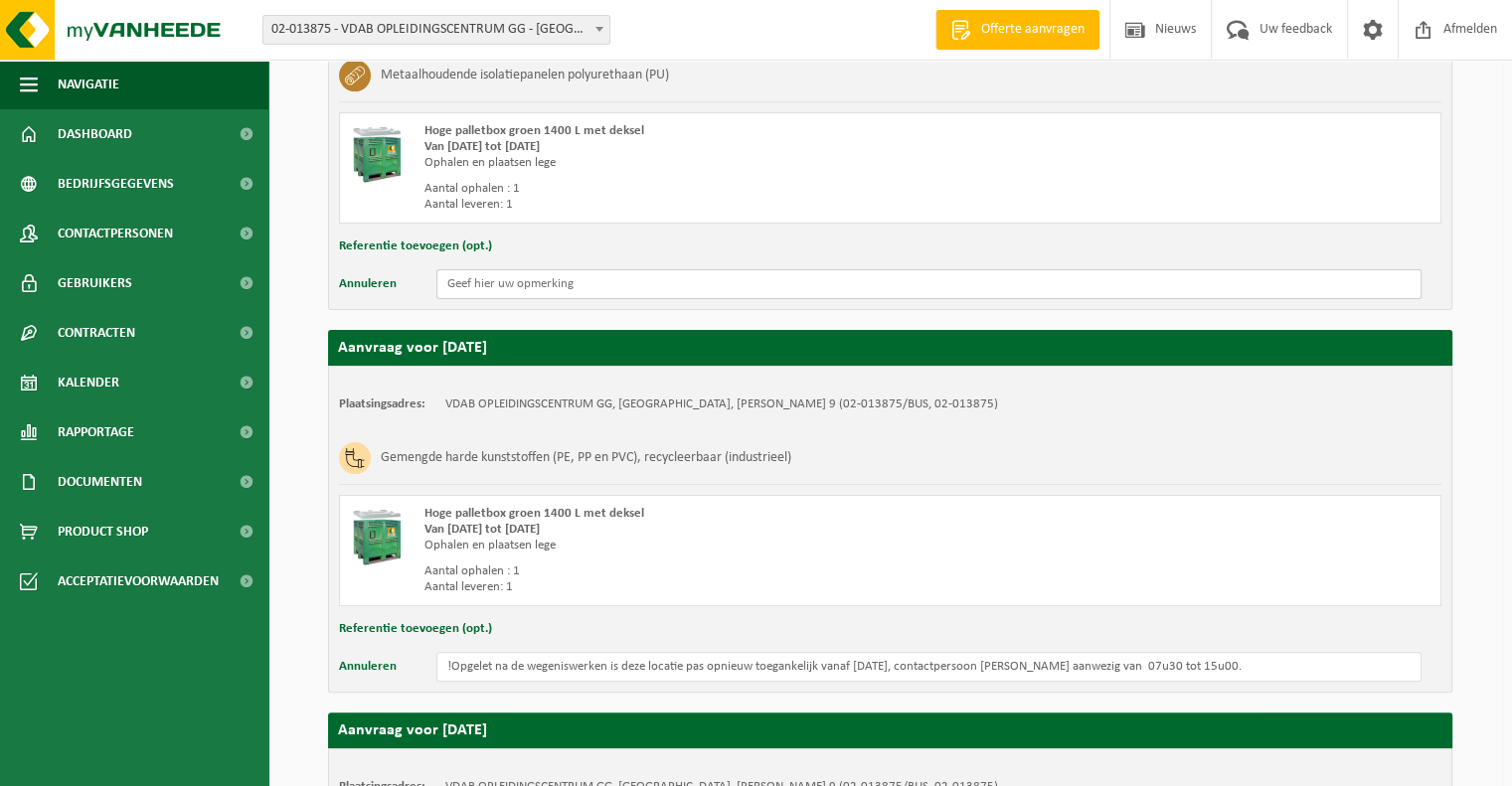 click at bounding box center [928, 284] 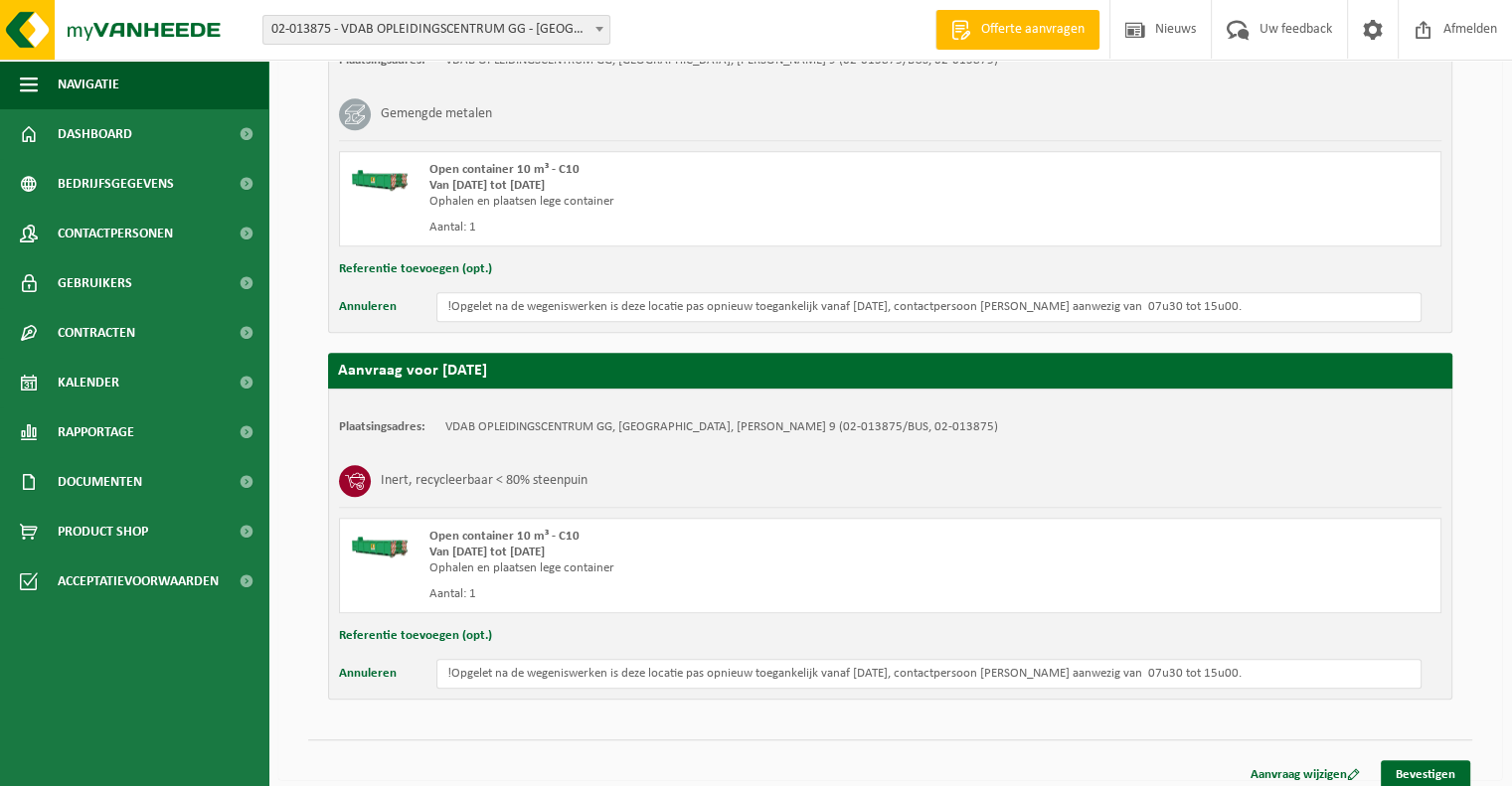 scroll, scrollTop: 1553, scrollLeft: 0, axis: vertical 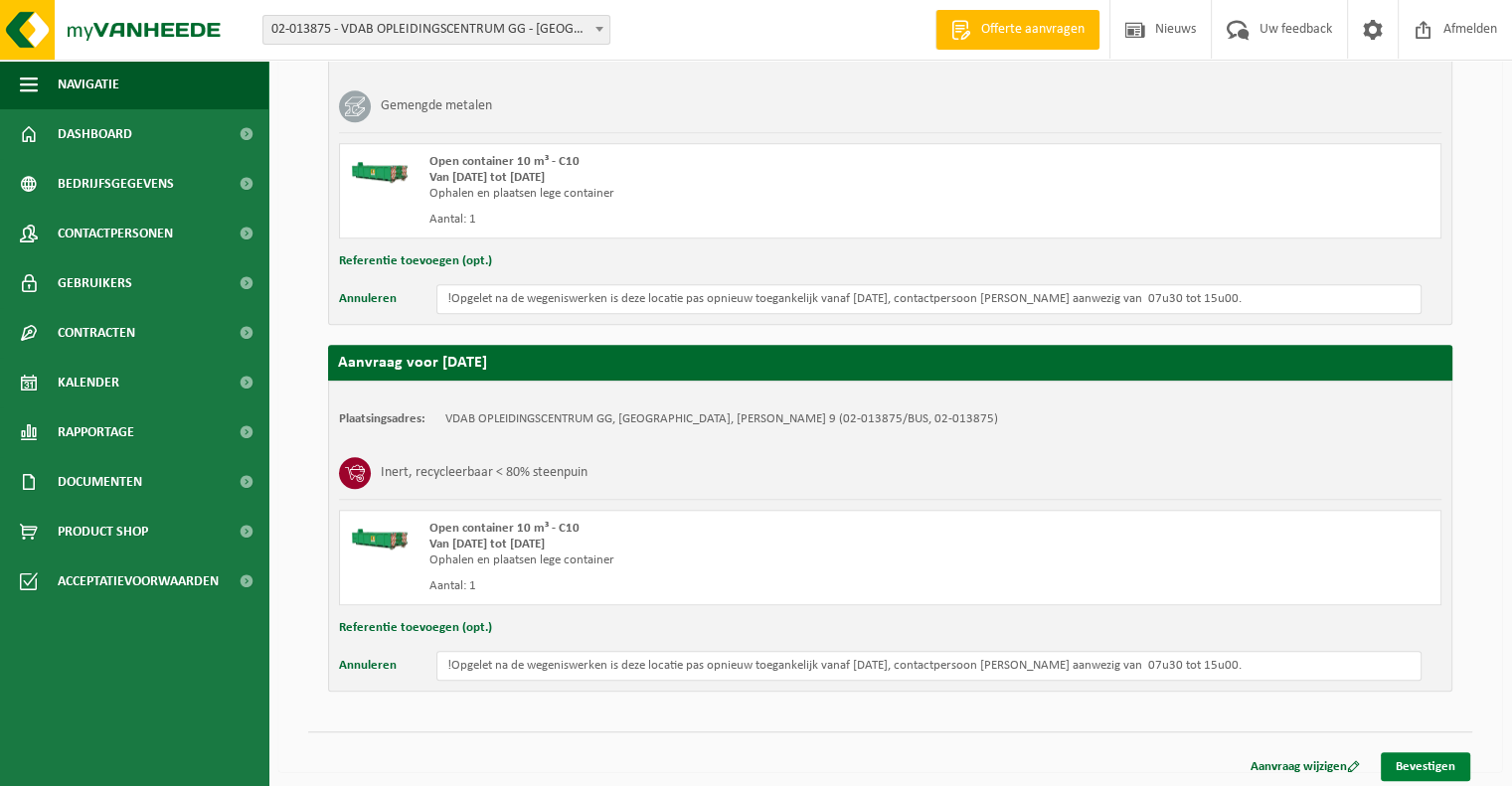 type on "!Opgelet na de wegeniswerken is deze locatie pas opnieuw toegankelijk vanaf 22 juli '25, contactpersoon Lothar Verhulst aanwezig van  07u30 tot 15u00." 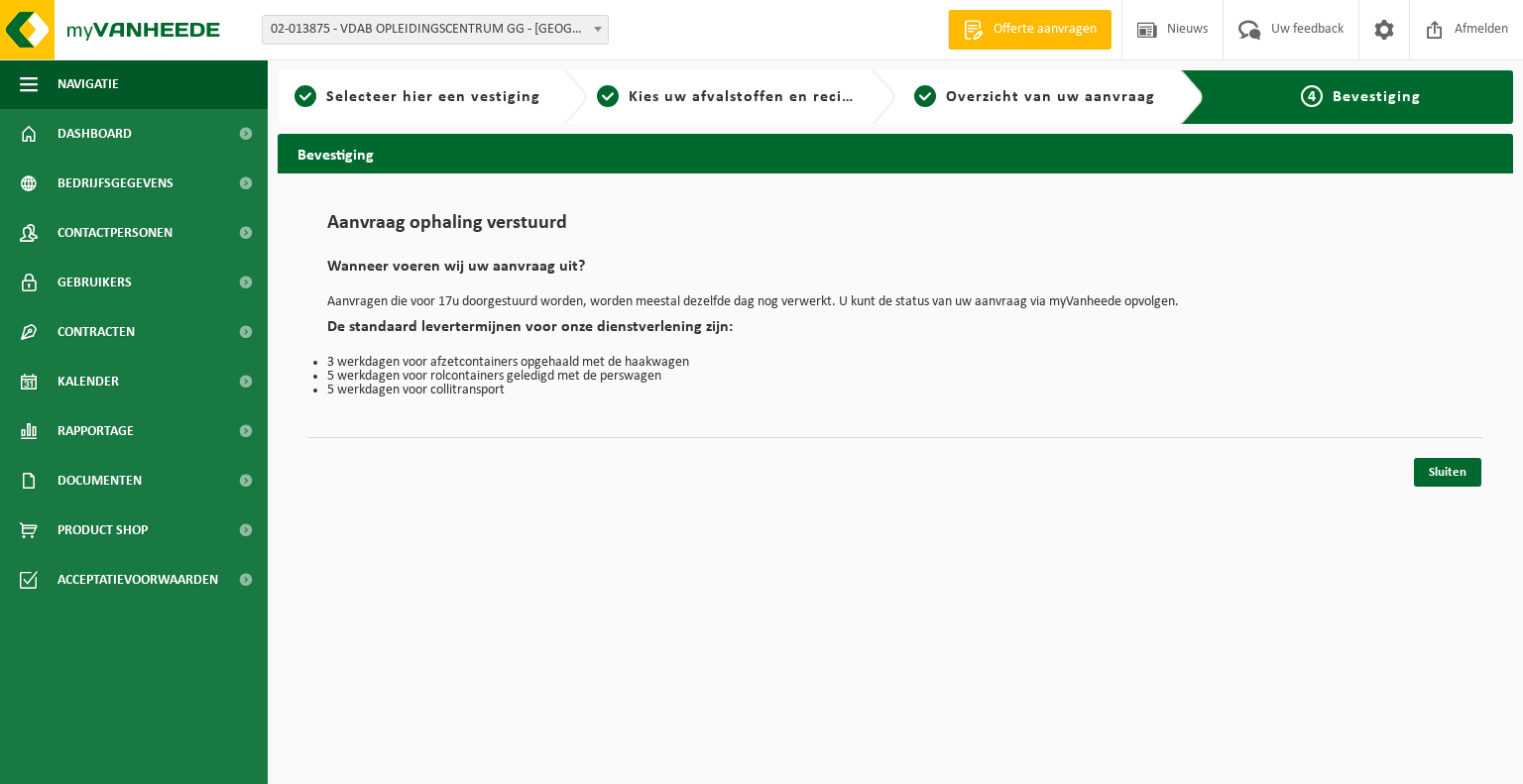 scroll, scrollTop: 0, scrollLeft: 0, axis: both 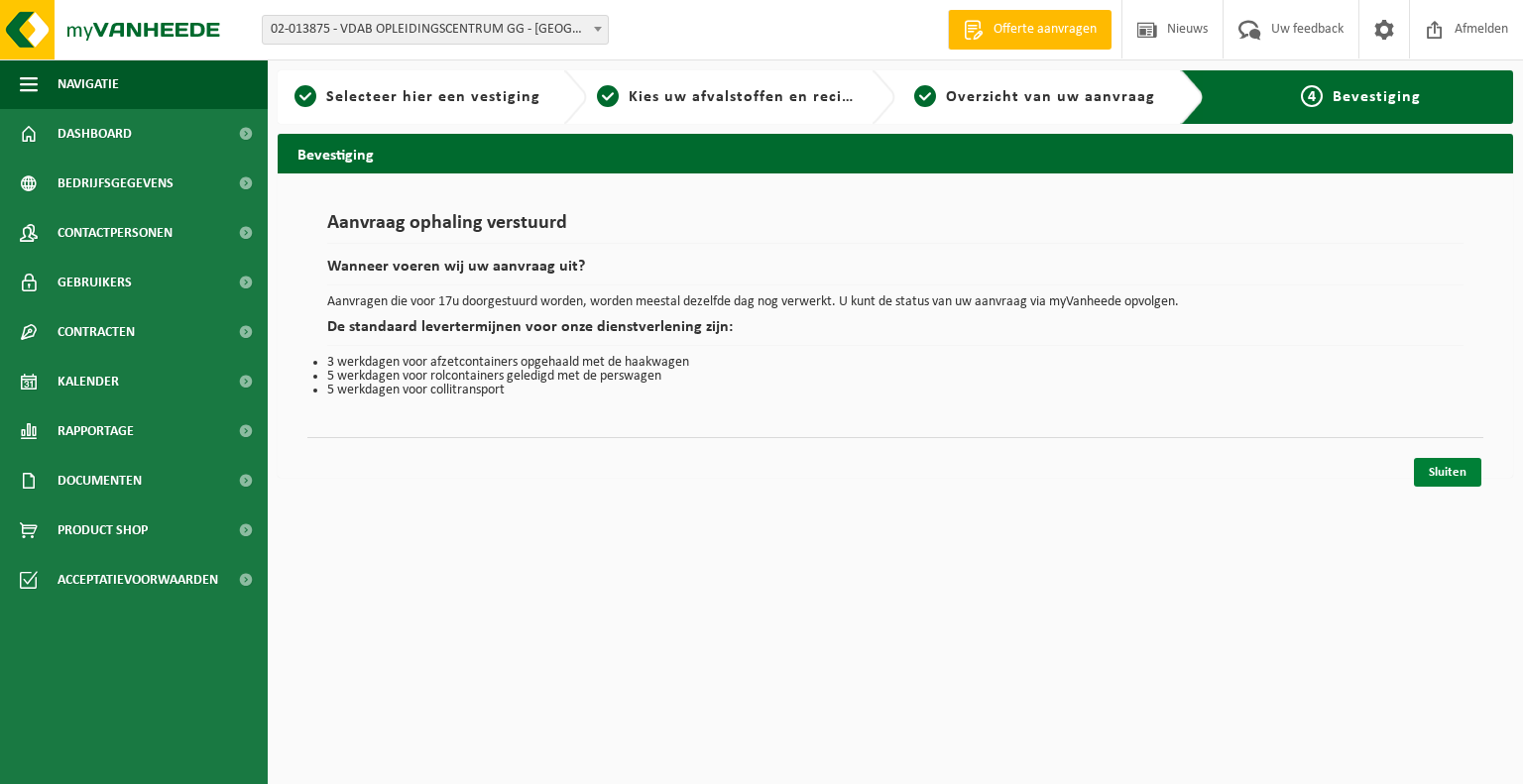click on "Sluiten" at bounding box center [1448, 472] 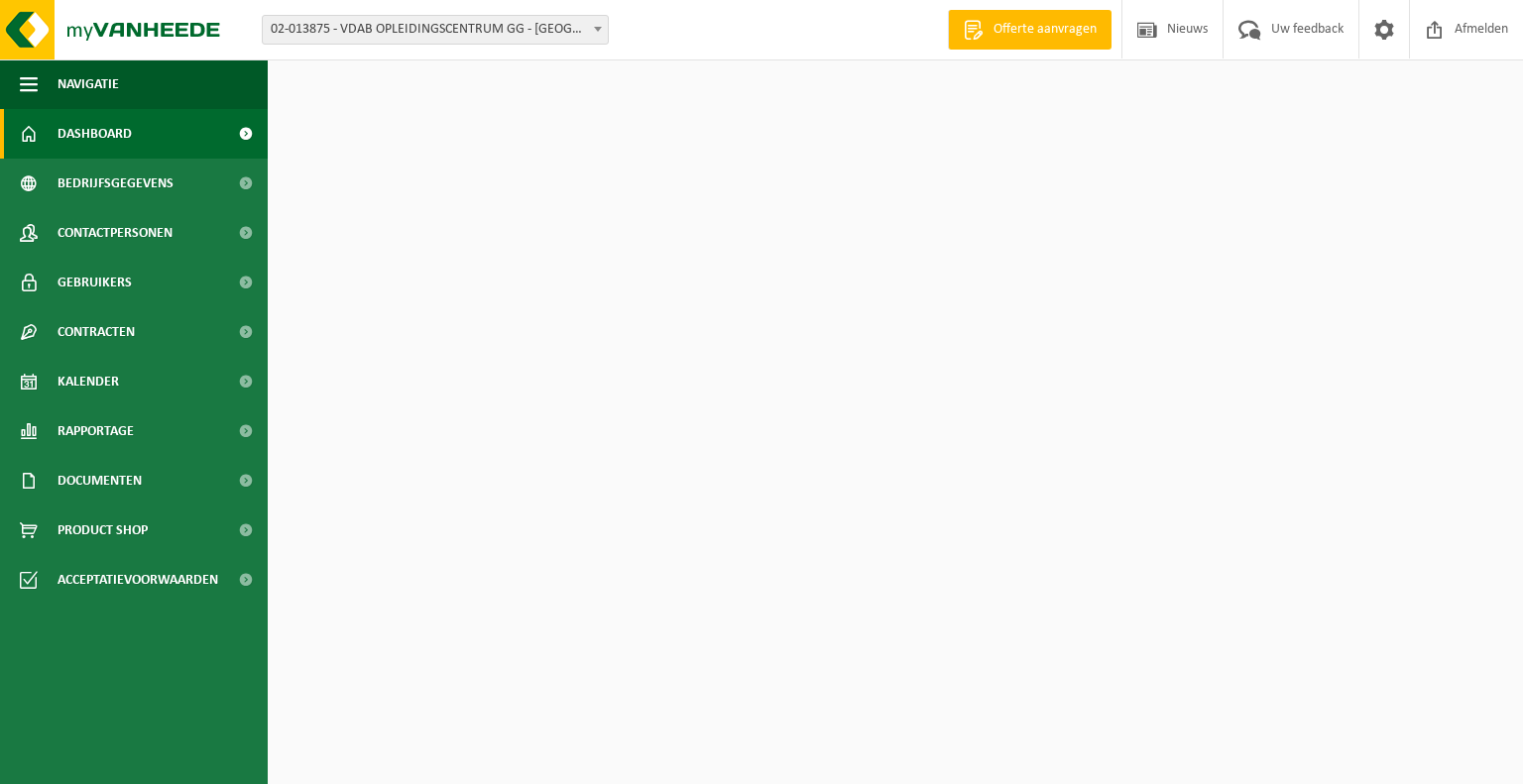 scroll, scrollTop: 0, scrollLeft: 0, axis: both 